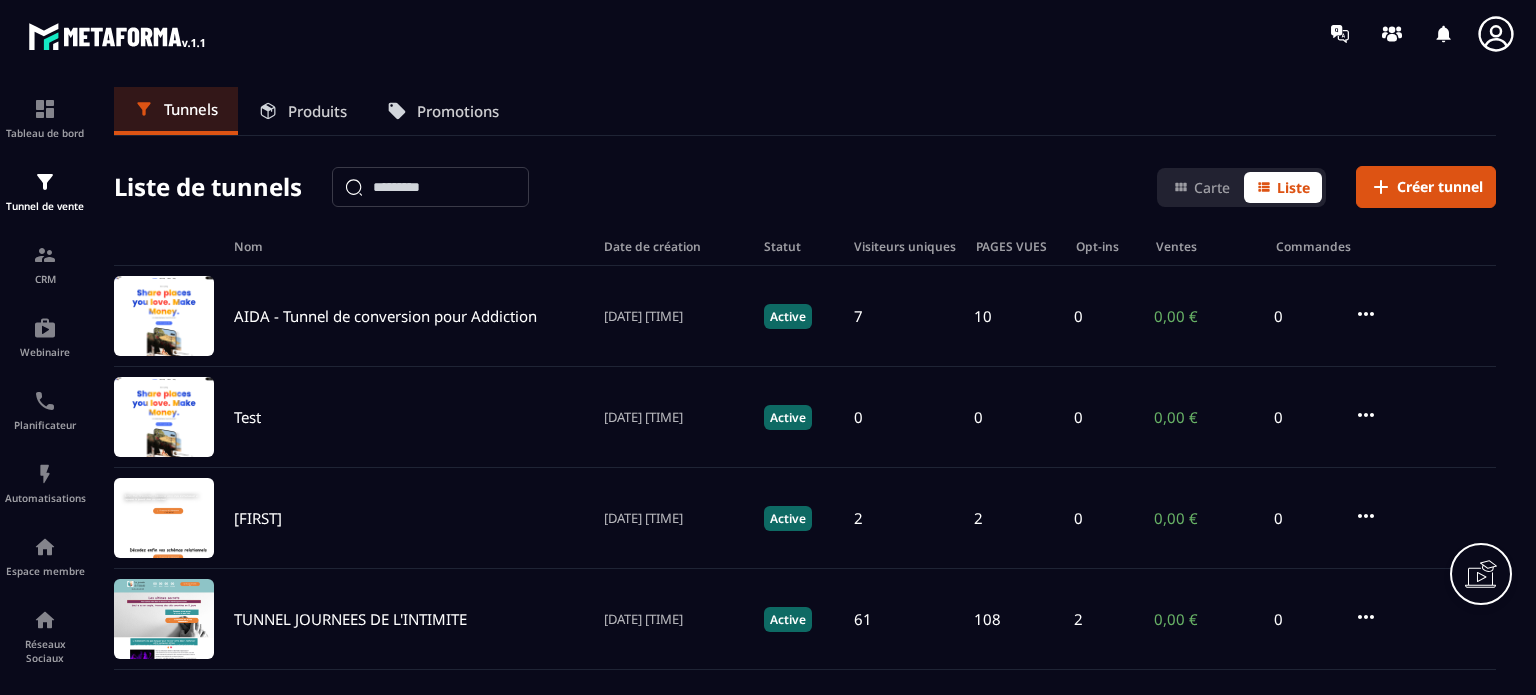 scroll, scrollTop: 0, scrollLeft: 0, axis: both 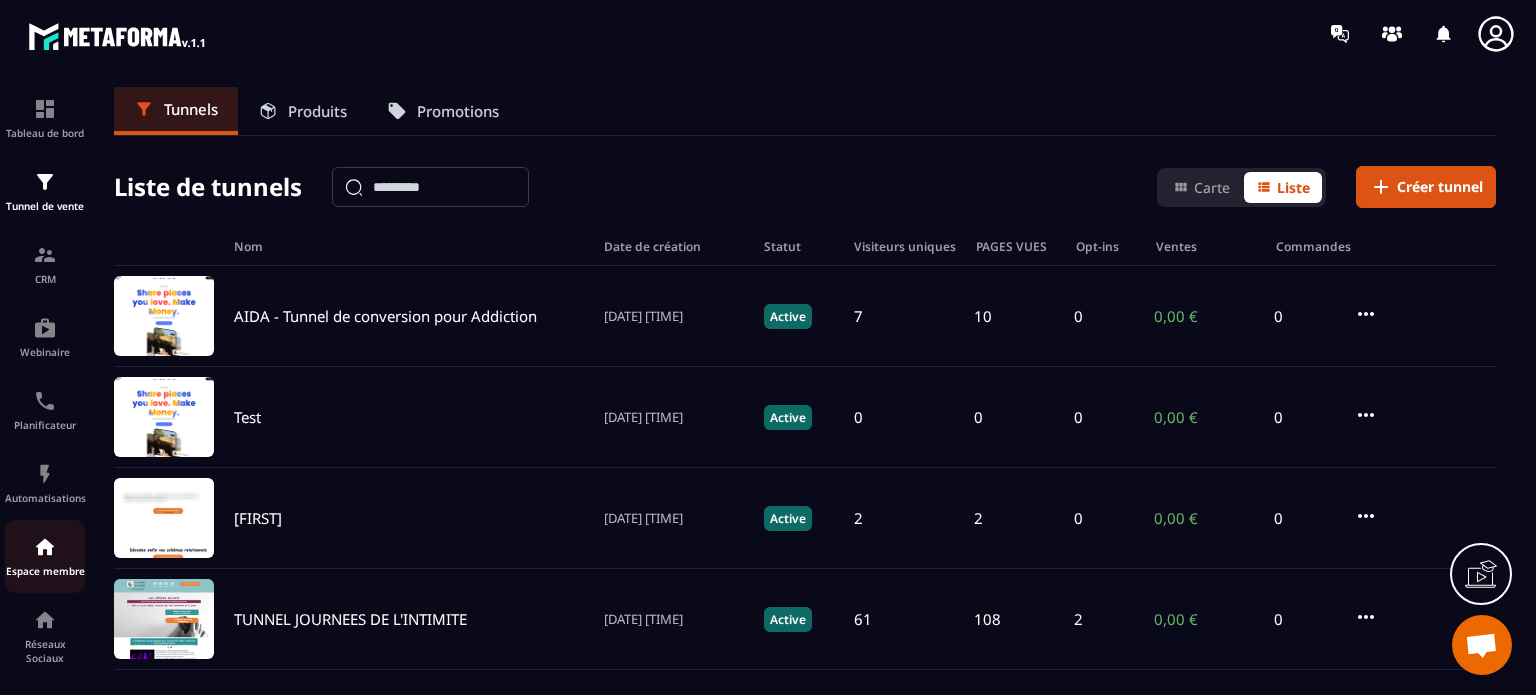 click on "Espace membre" at bounding box center (45, 556) 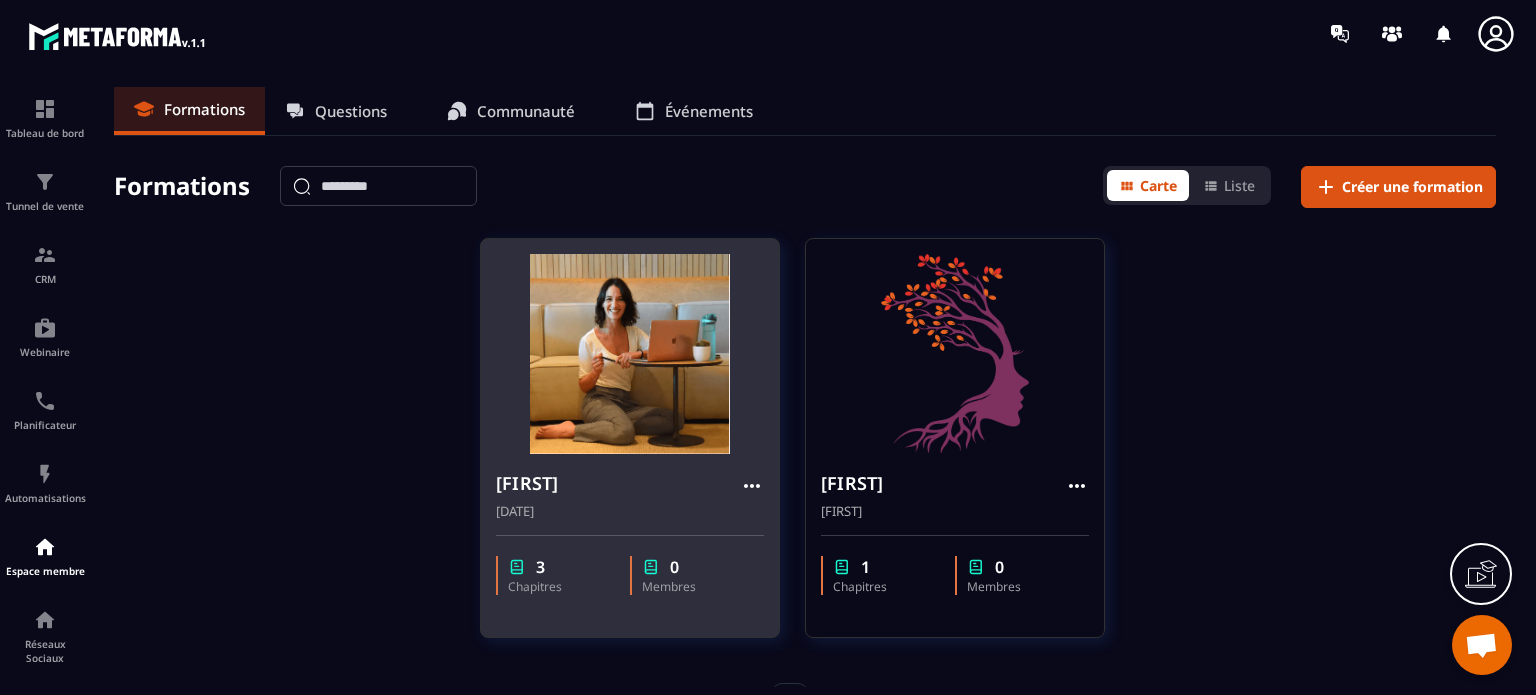 click on "[FIRST]" at bounding box center [527, 483] 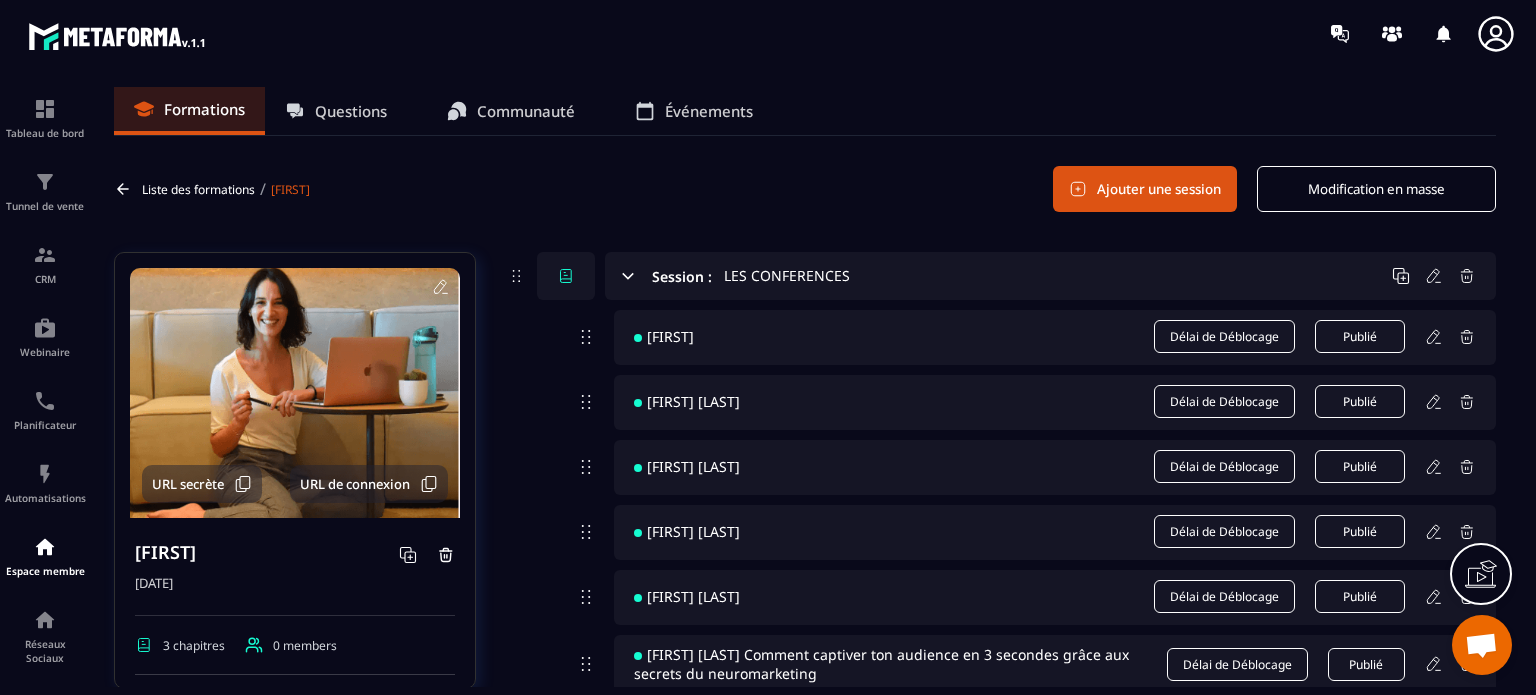 click on "[FIRST]" at bounding box center [805, 189] 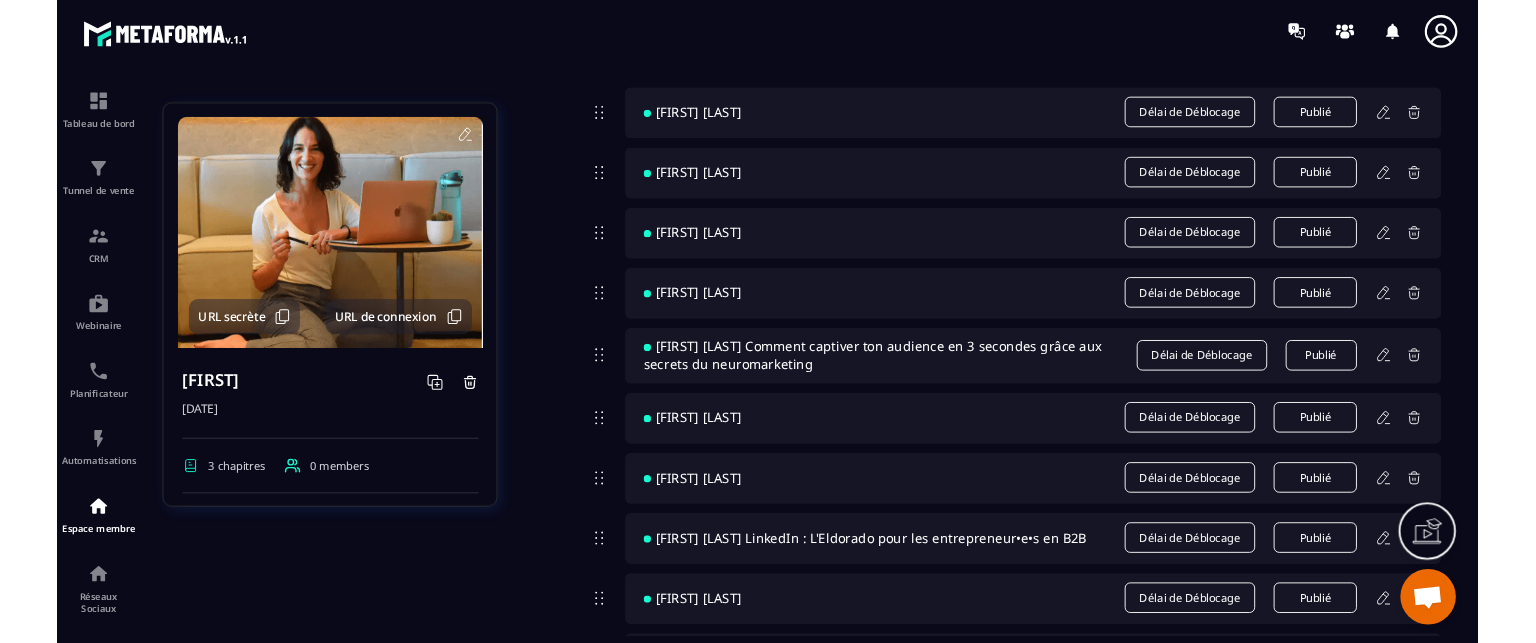 scroll, scrollTop: 280, scrollLeft: 0, axis: vertical 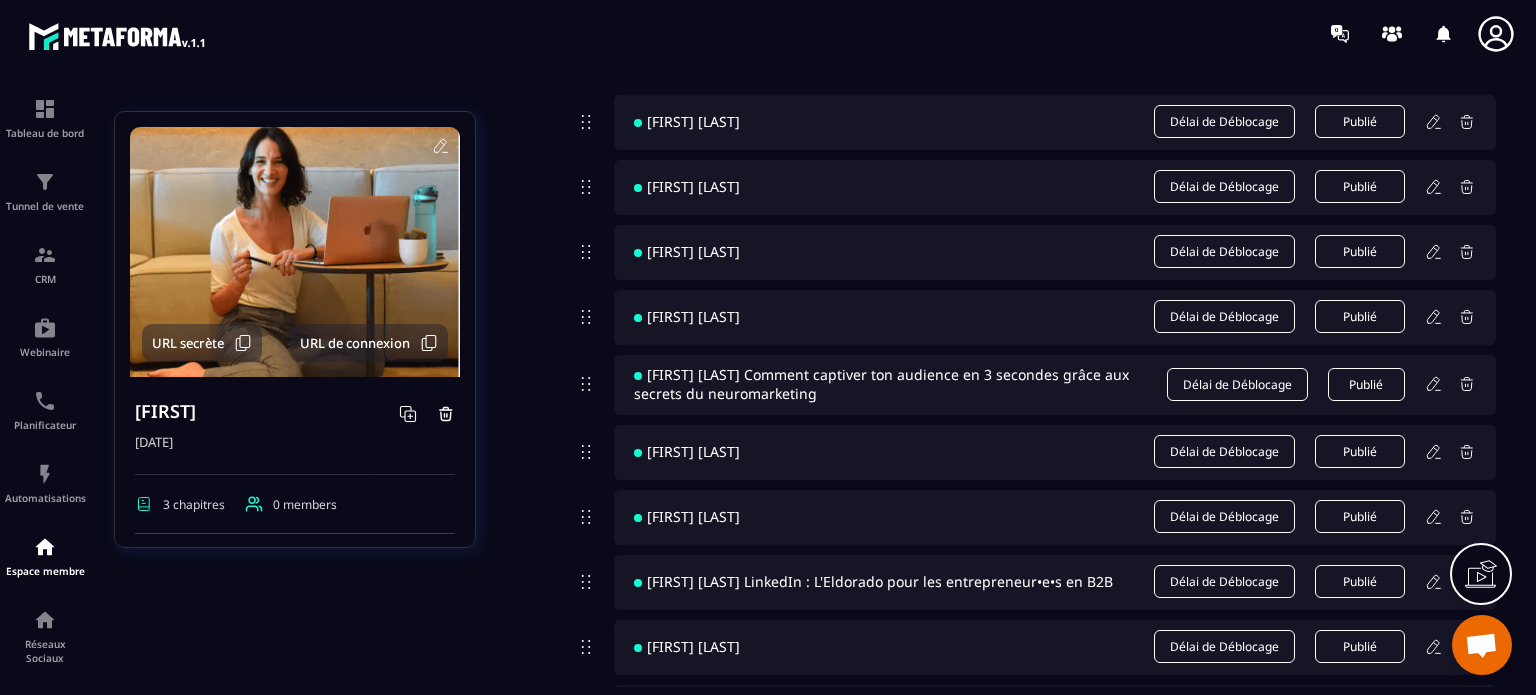 click 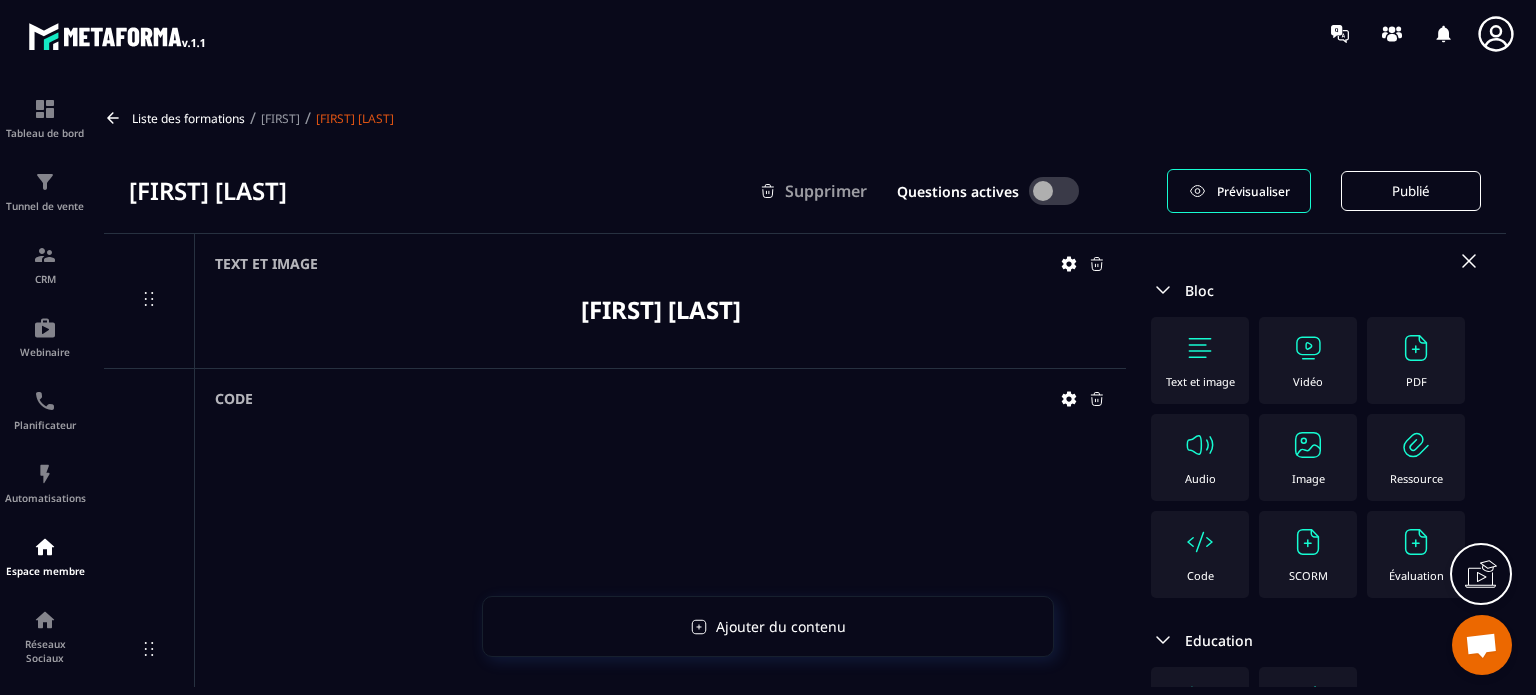 click on "Text et image [FIRST] [LAST] : Génère un mois de contenu avec l'IA en moins de 30 minutes" at bounding box center [660, 301] 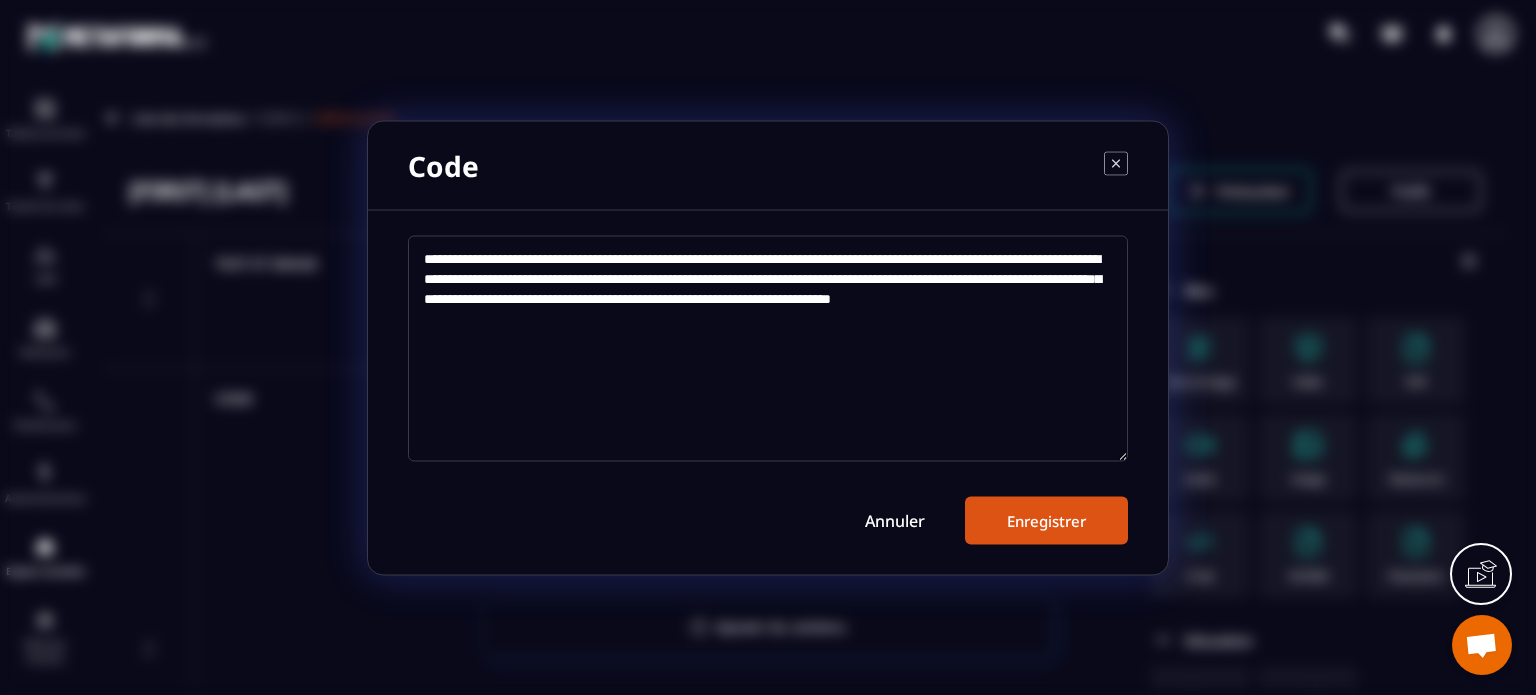 drag, startPoint x: 919, startPoint y: 321, endPoint x: 638, endPoint y: 273, distance: 285.07016 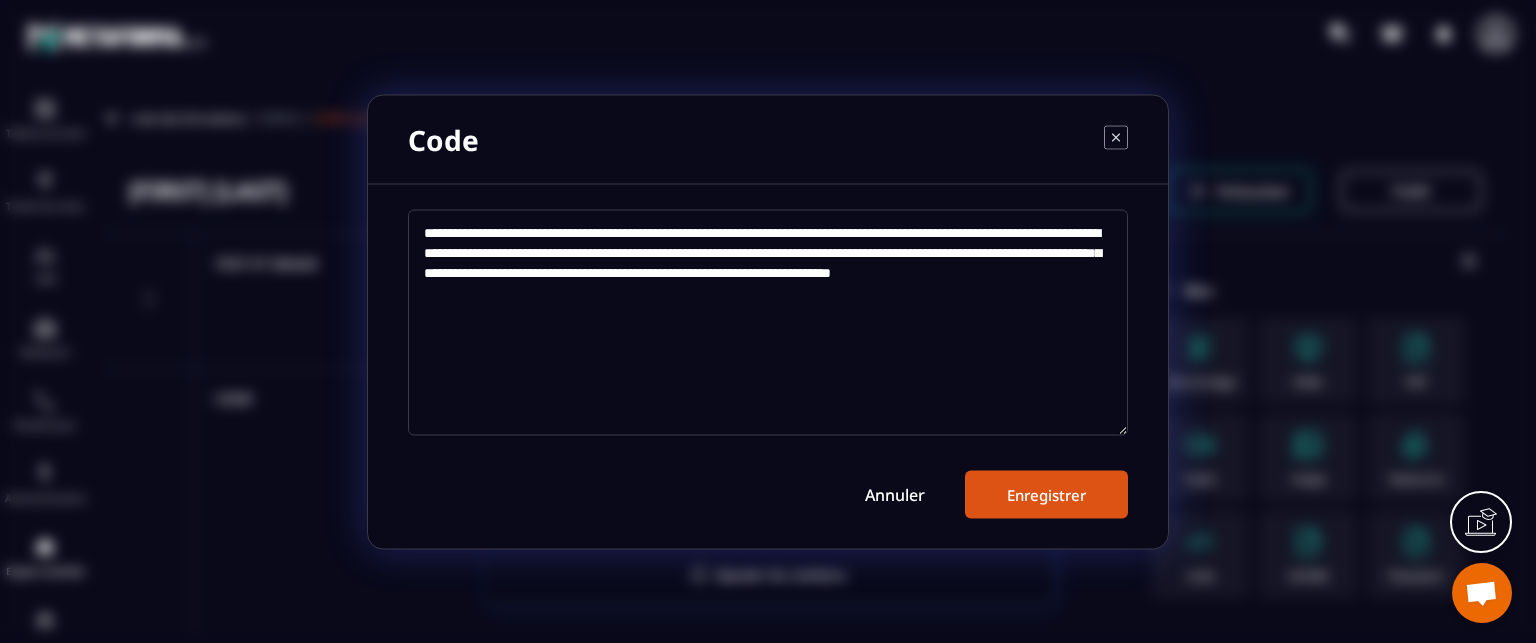click 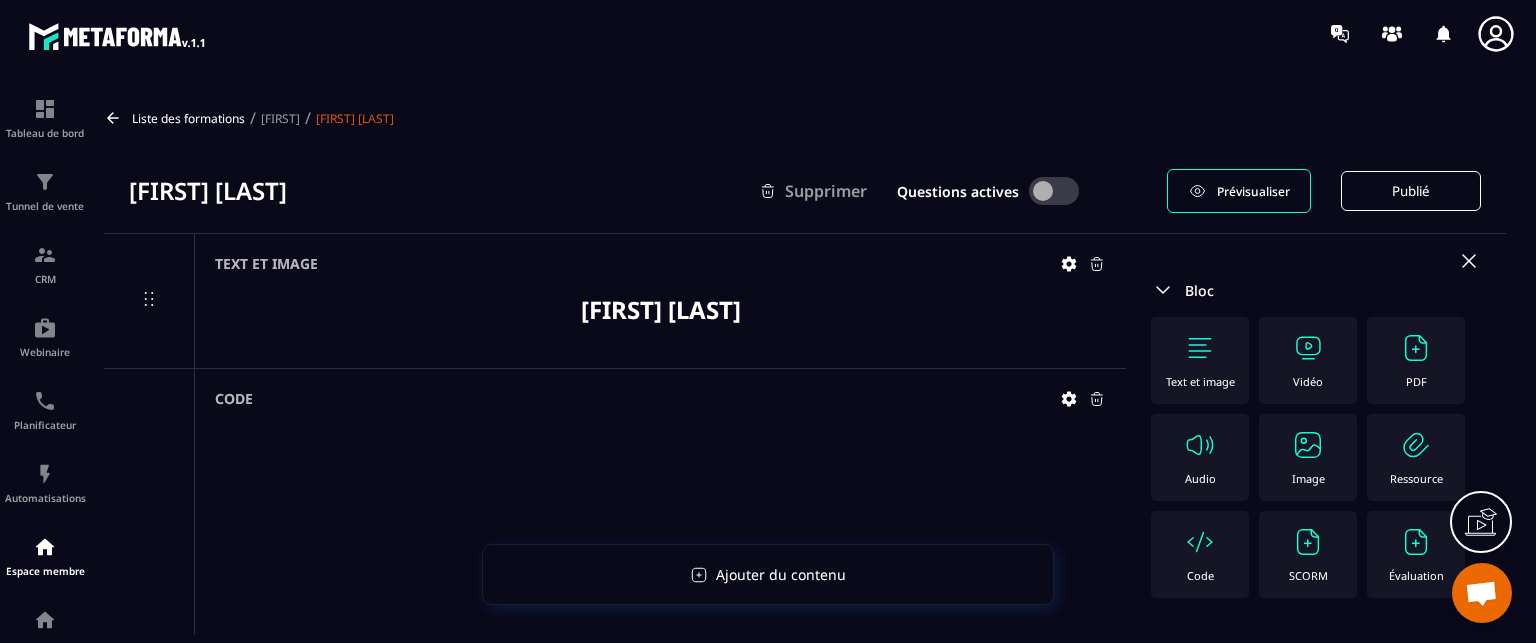 click on "[FIRST]" at bounding box center (280, 118) 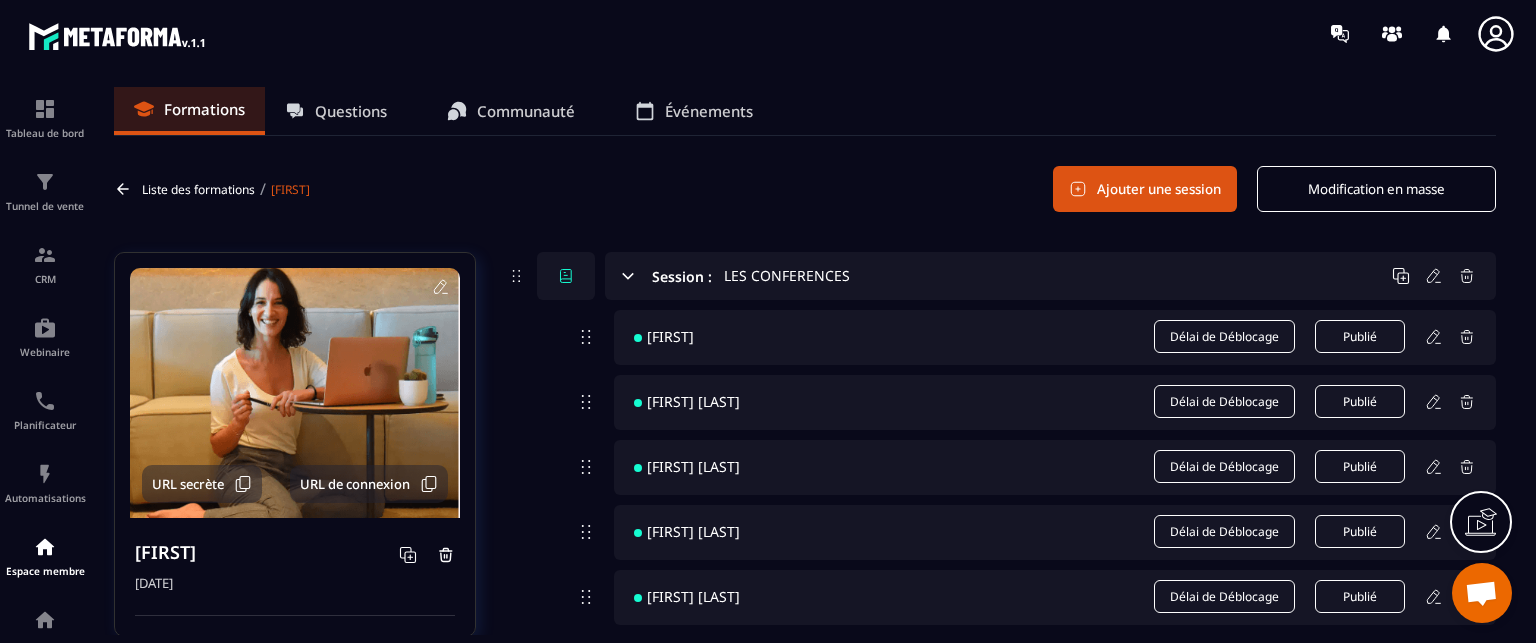 click on "[FIRST]" at bounding box center (805, 189) 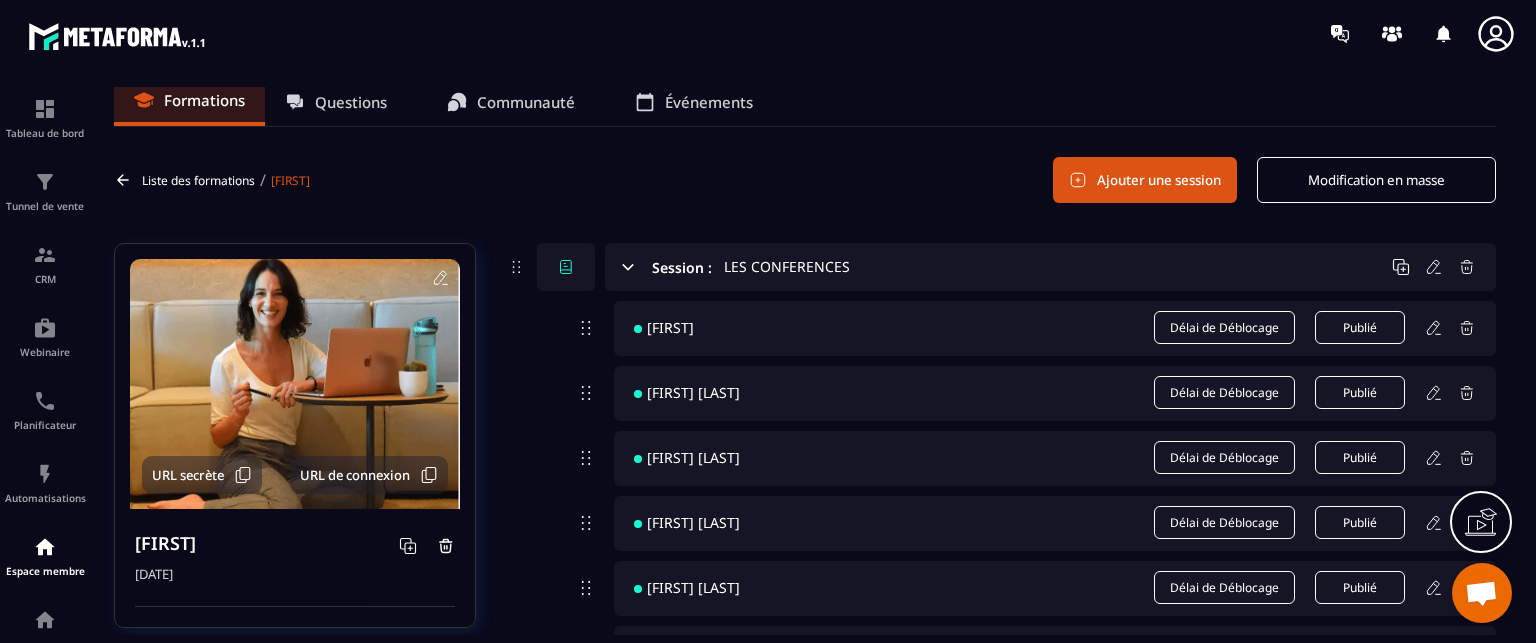 scroll, scrollTop: 0, scrollLeft: 0, axis: both 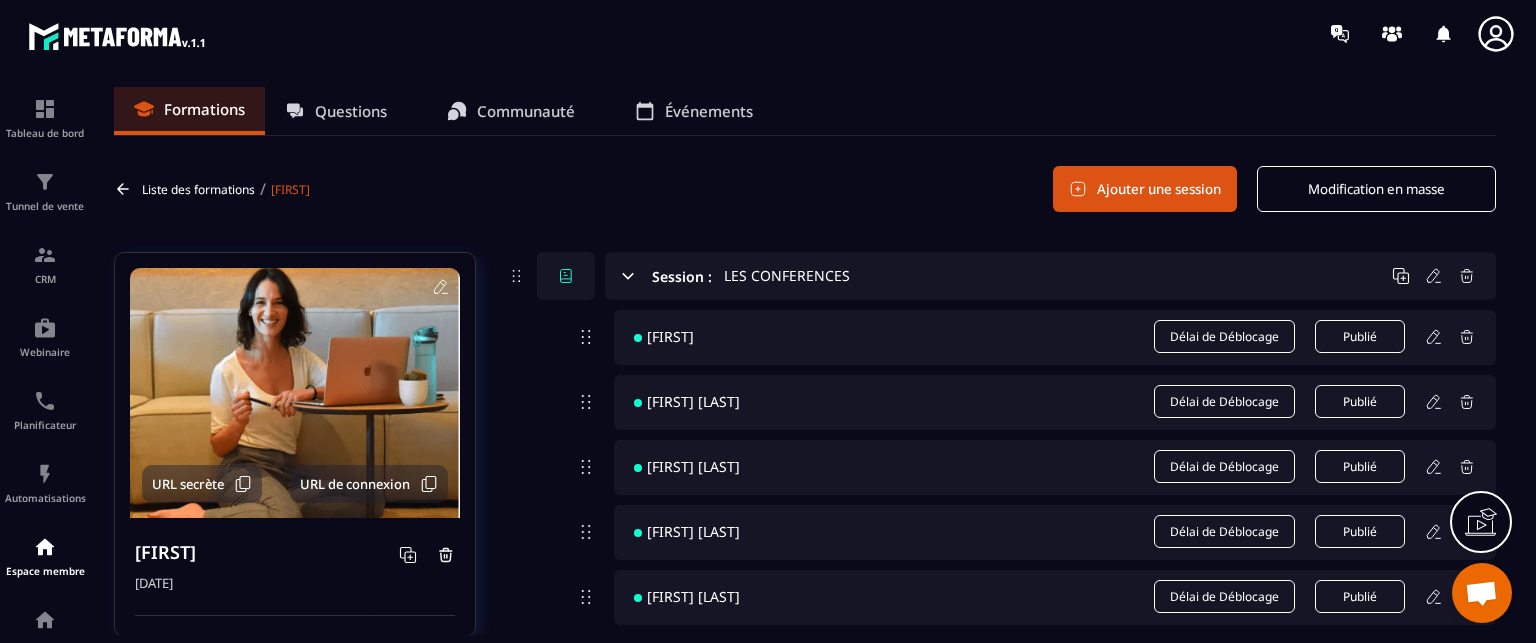 click on "Délai de Déblocage" at bounding box center (1224, 336) 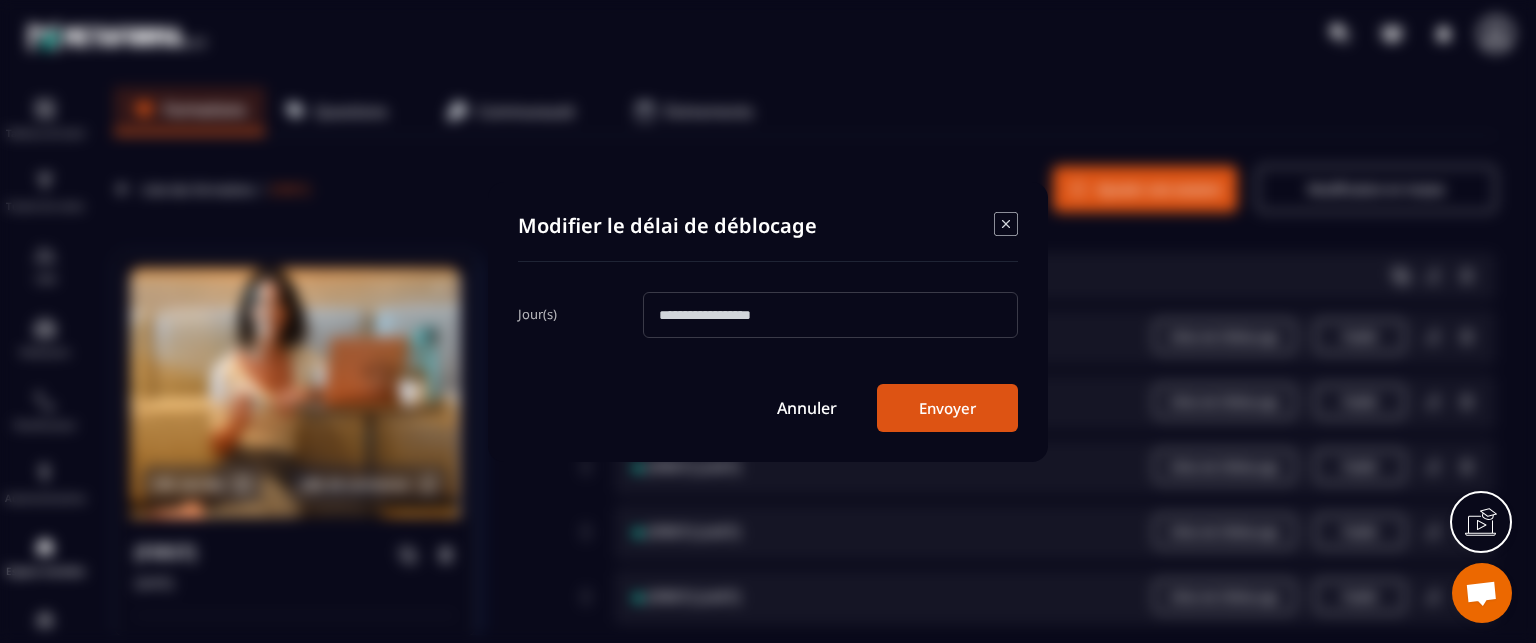 click at bounding box center [830, 315] 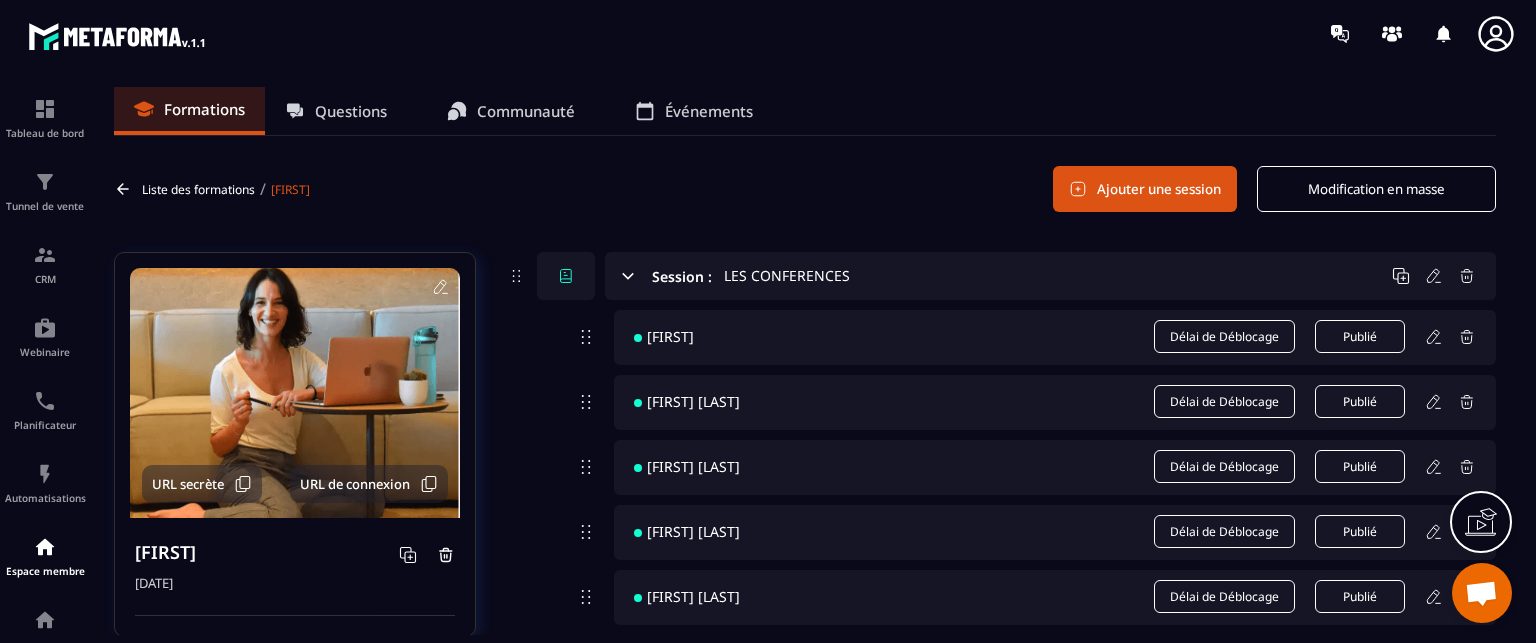 click on "[FIRST]" at bounding box center [805, 189] 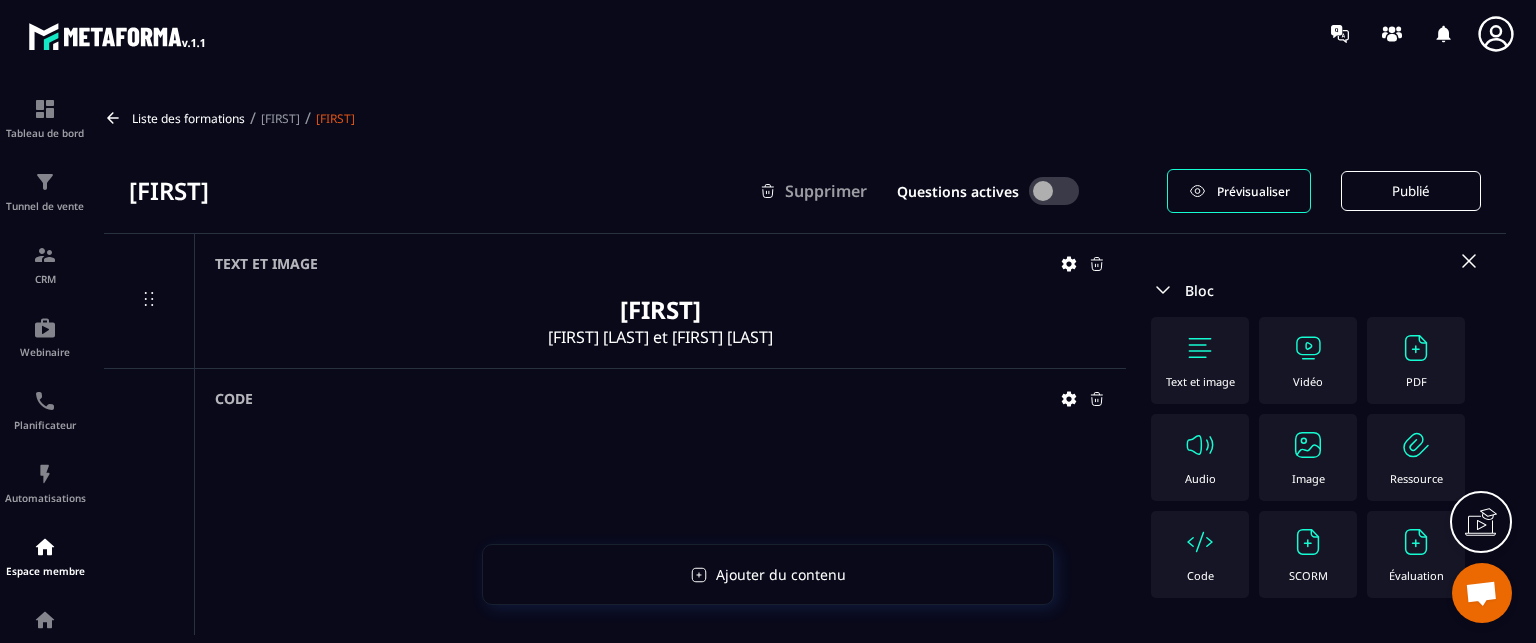 click on "[FIRST]" at bounding box center [660, 309] 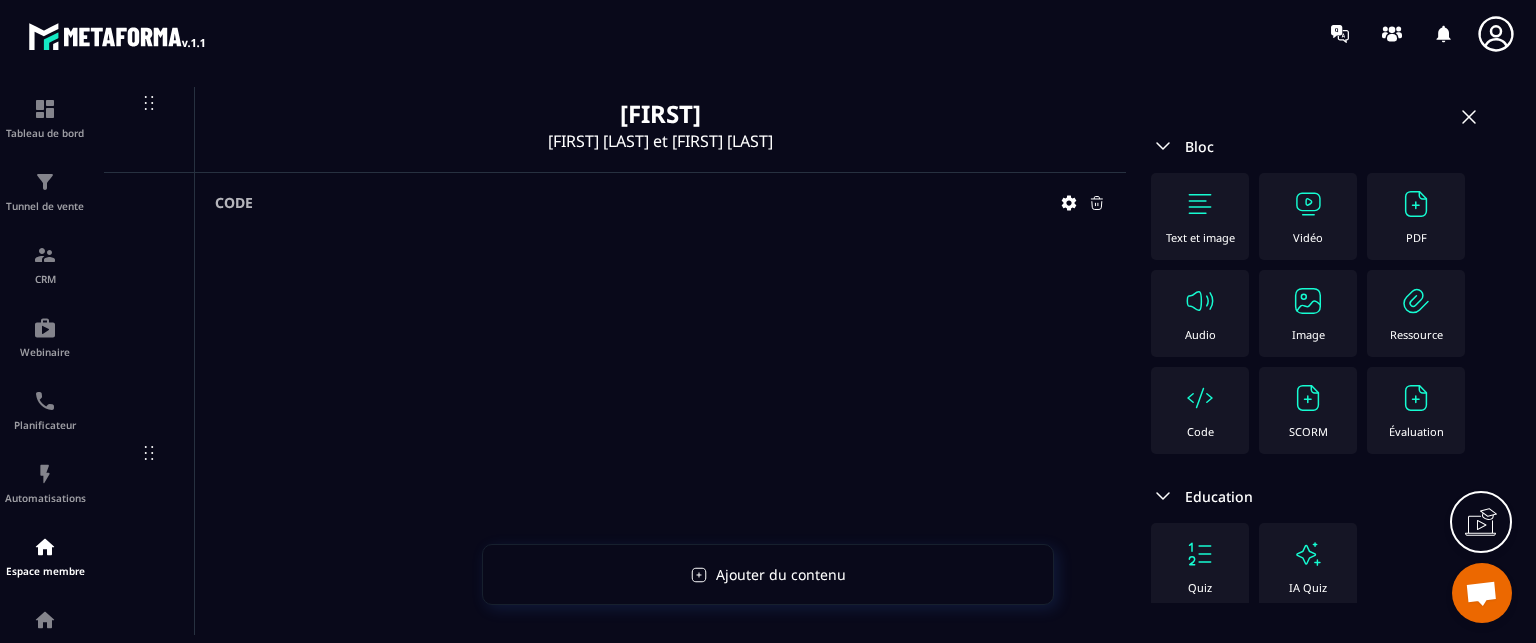 scroll, scrollTop: 157, scrollLeft: 0, axis: vertical 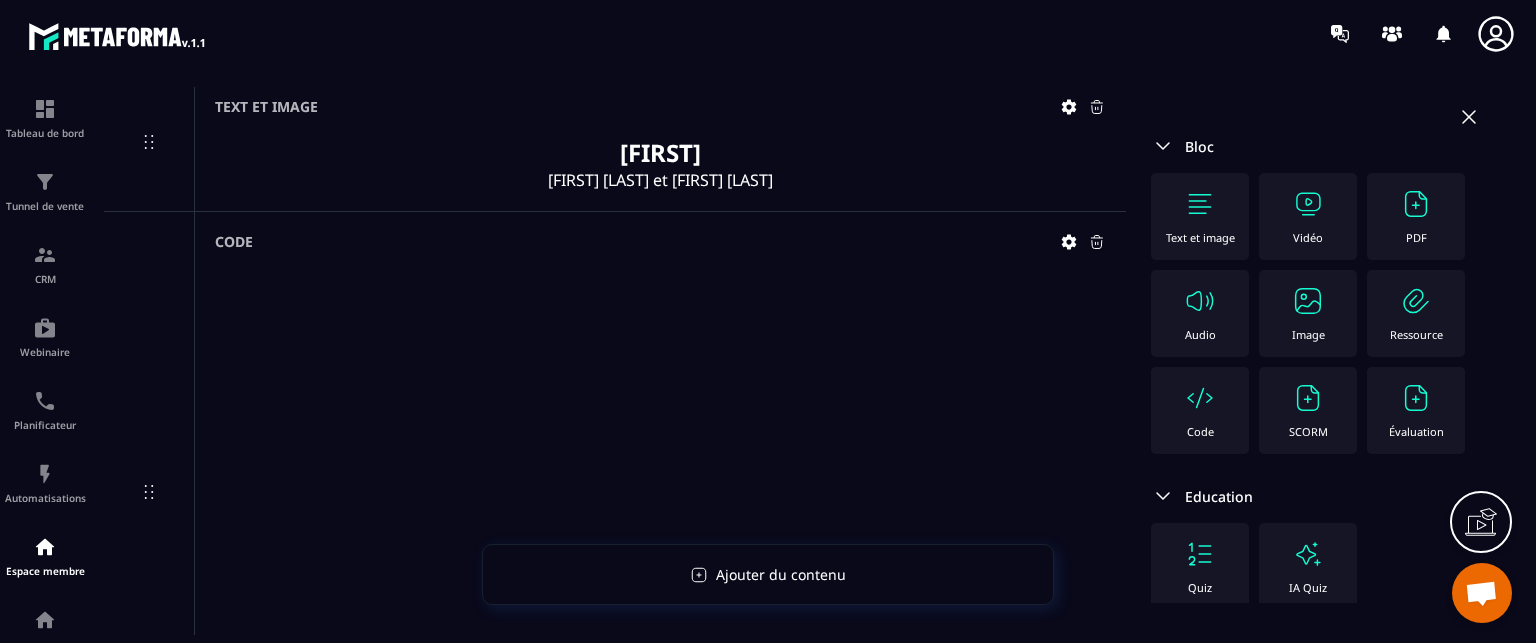 click at bounding box center (1308, 204) 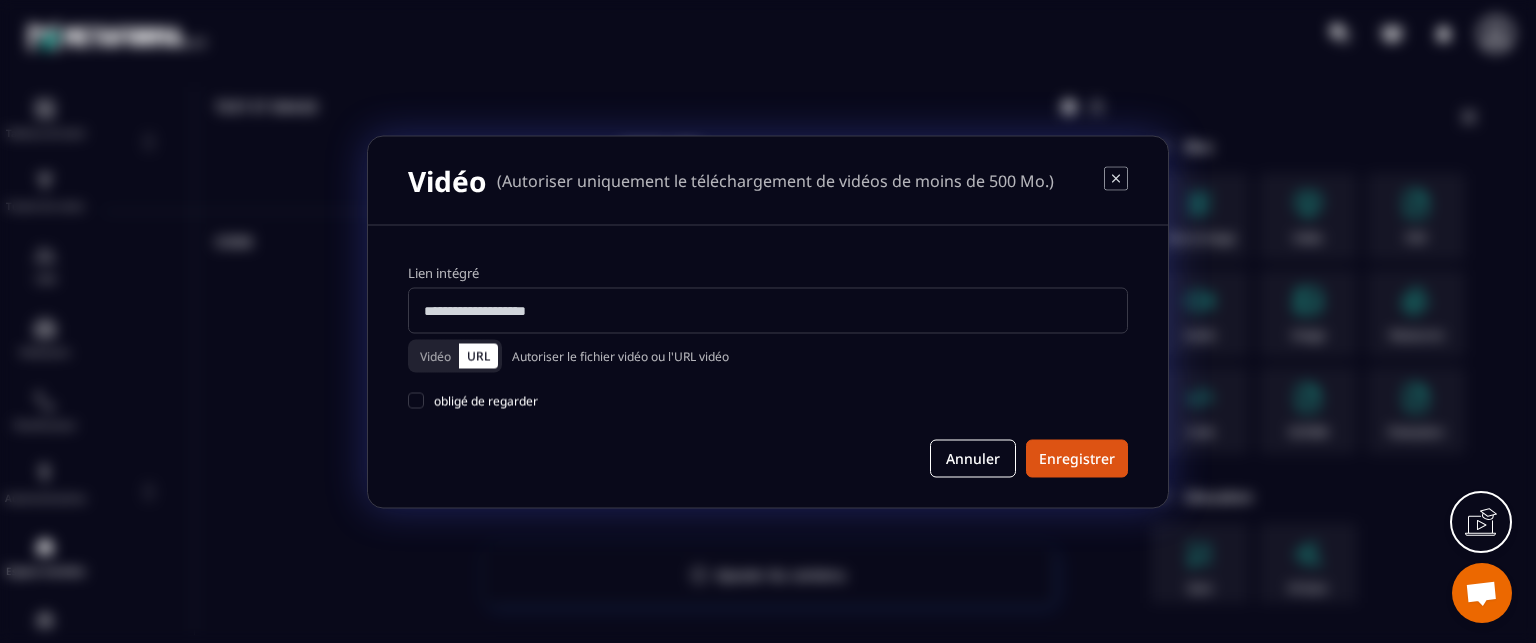 click at bounding box center (768, 310) 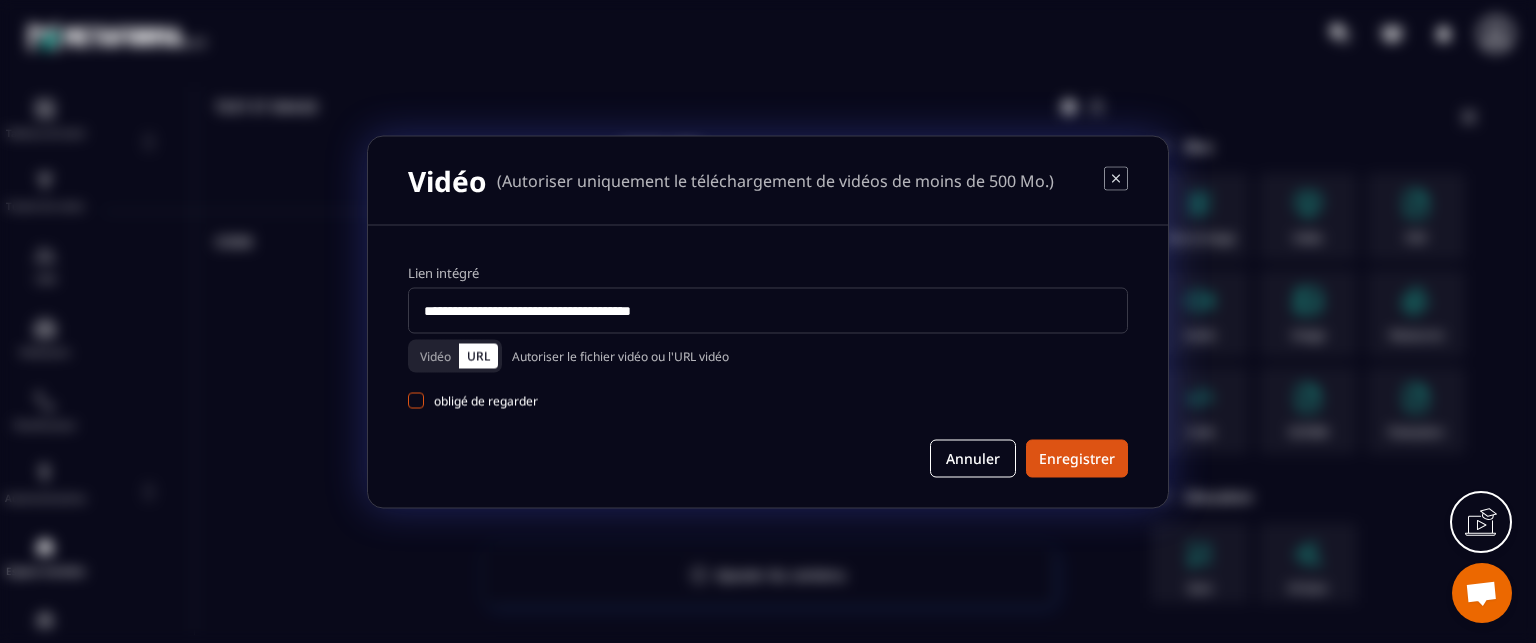 type on "**********" 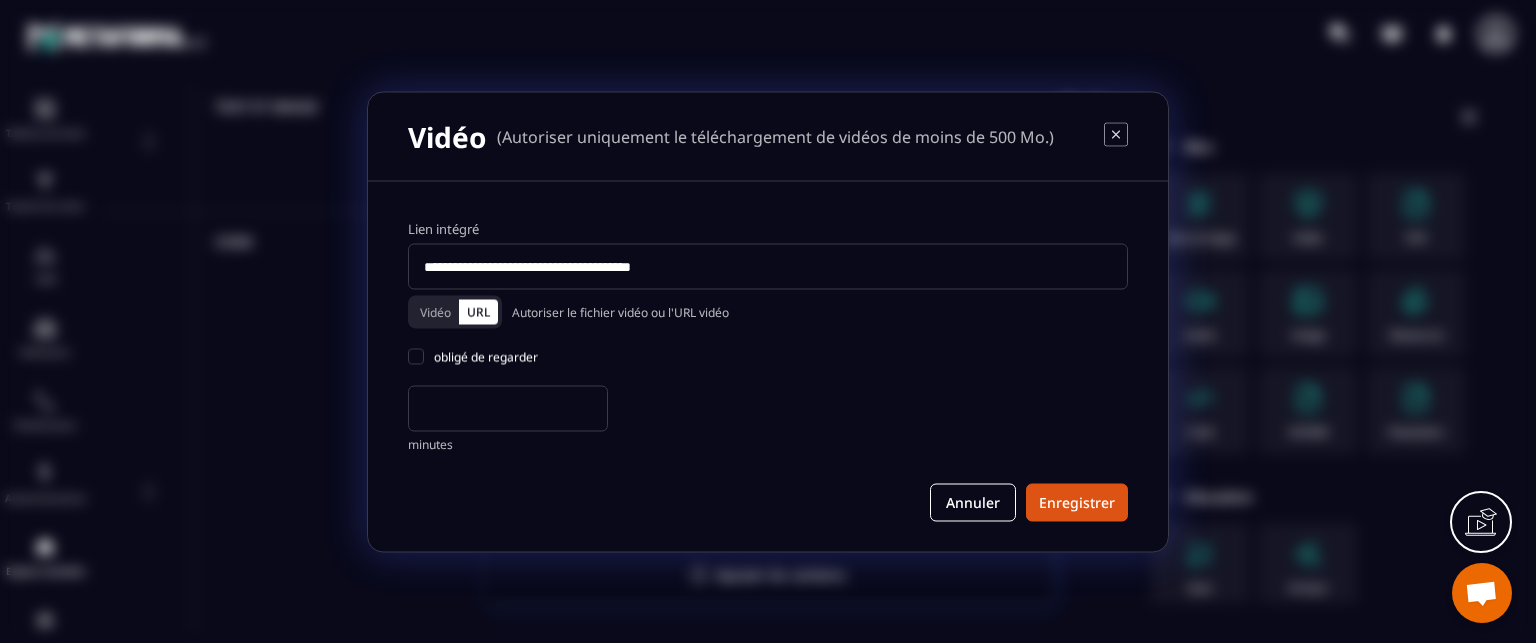 drag, startPoint x: 451, startPoint y: 408, endPoint x: 421, endPoint y: 407, distance: 30.016663 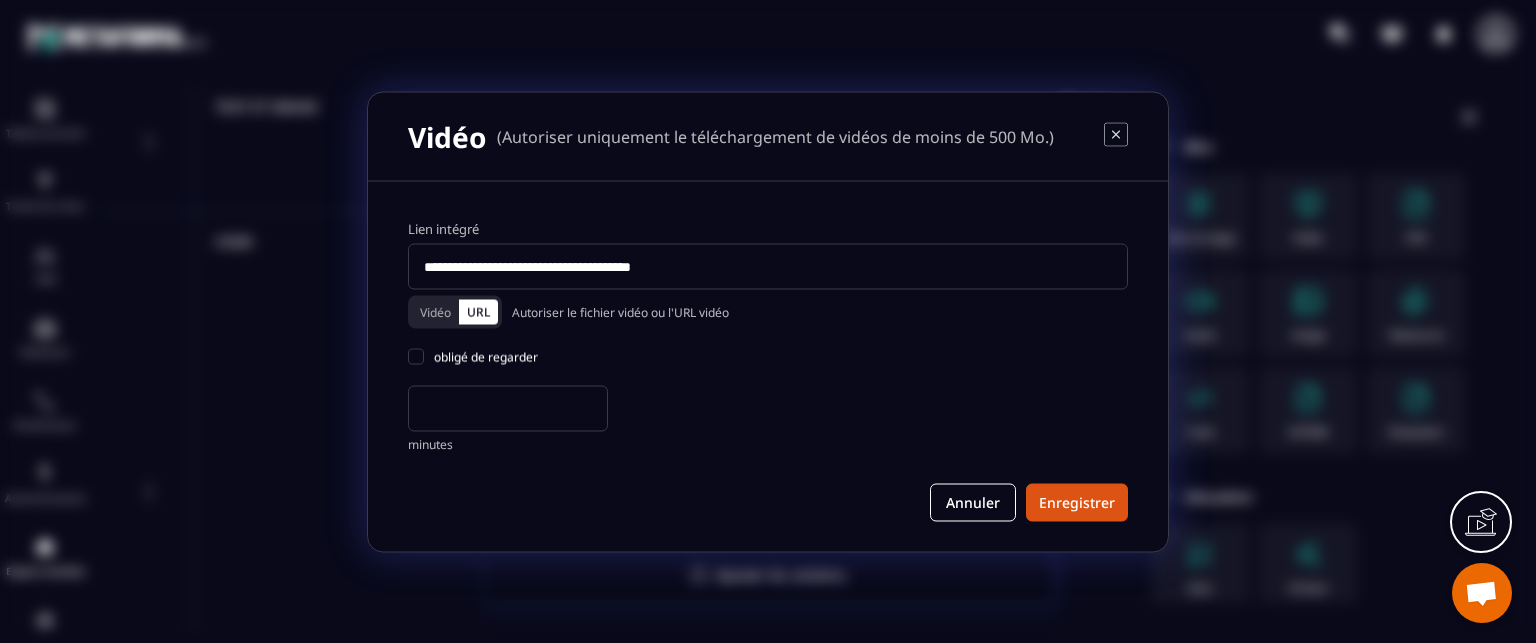 click on "obligé de regarder" at bounding box center [768, 356] 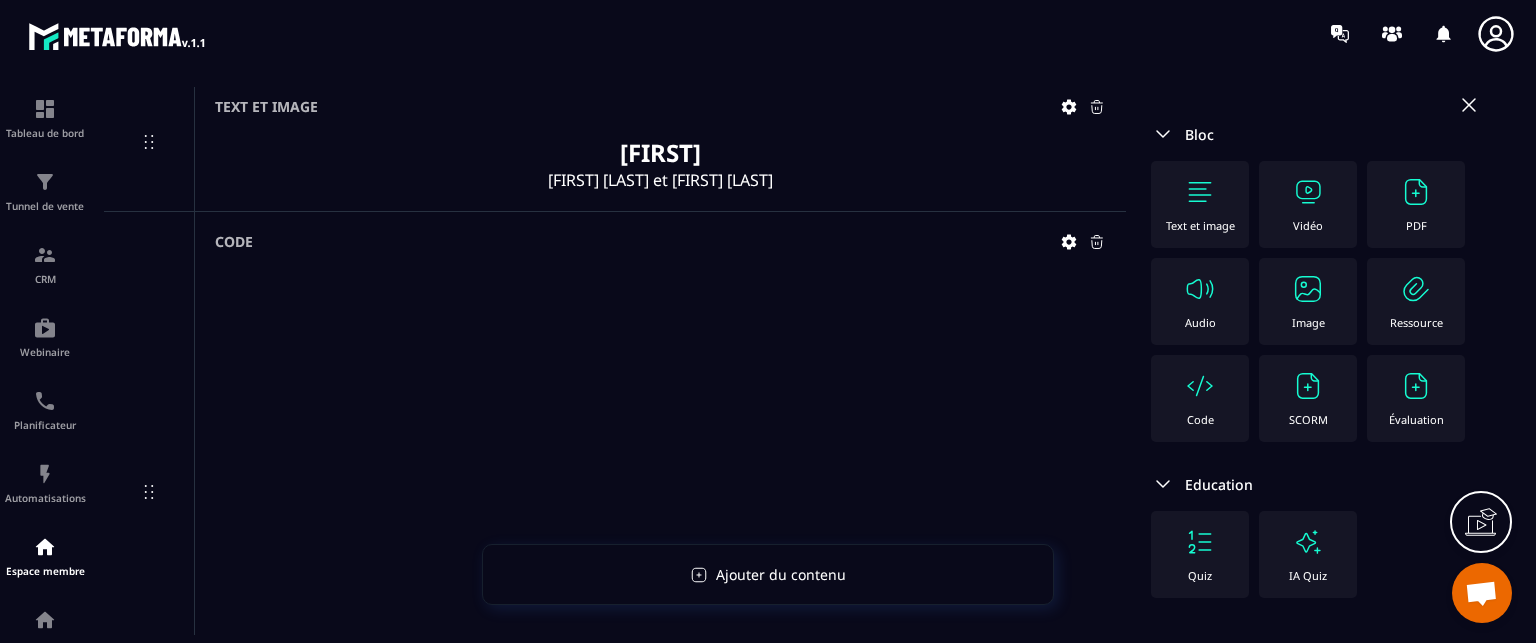 scroll, scrollTop: 0, scrollLeft: 0, axis: both 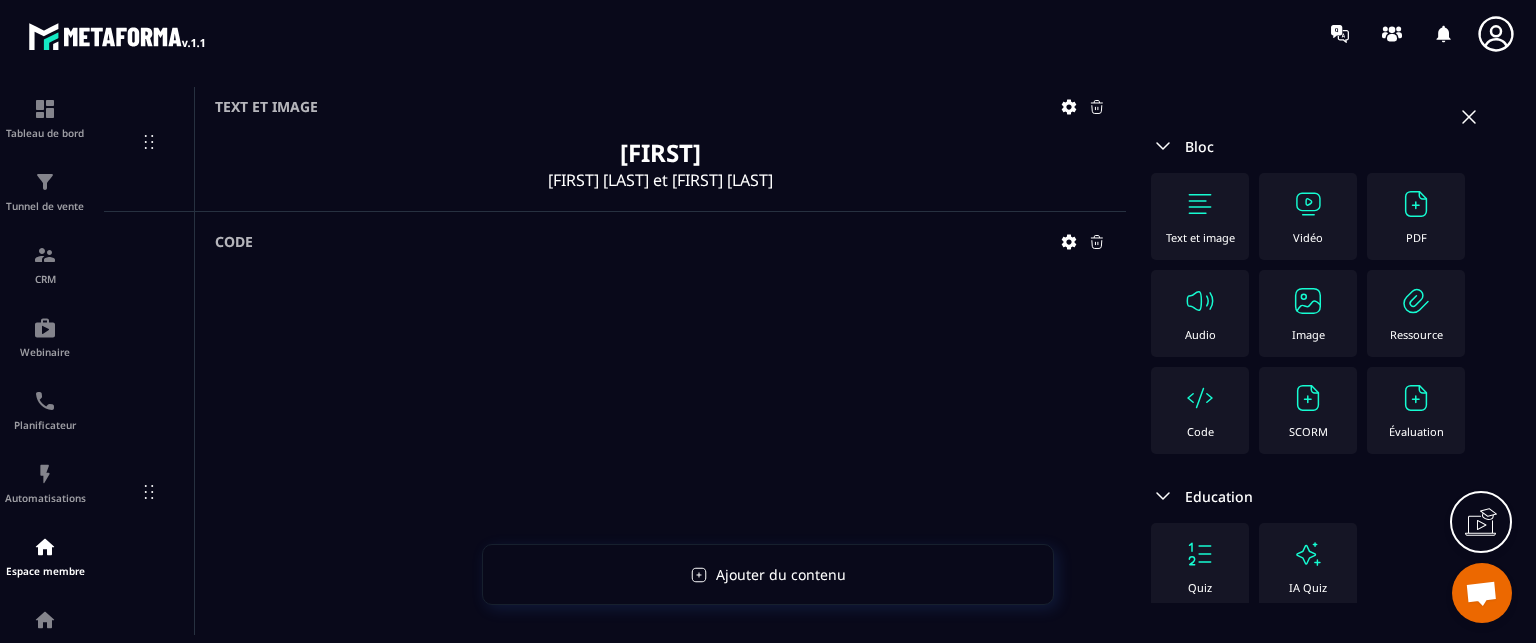 click at bounding box center (1416, 204) 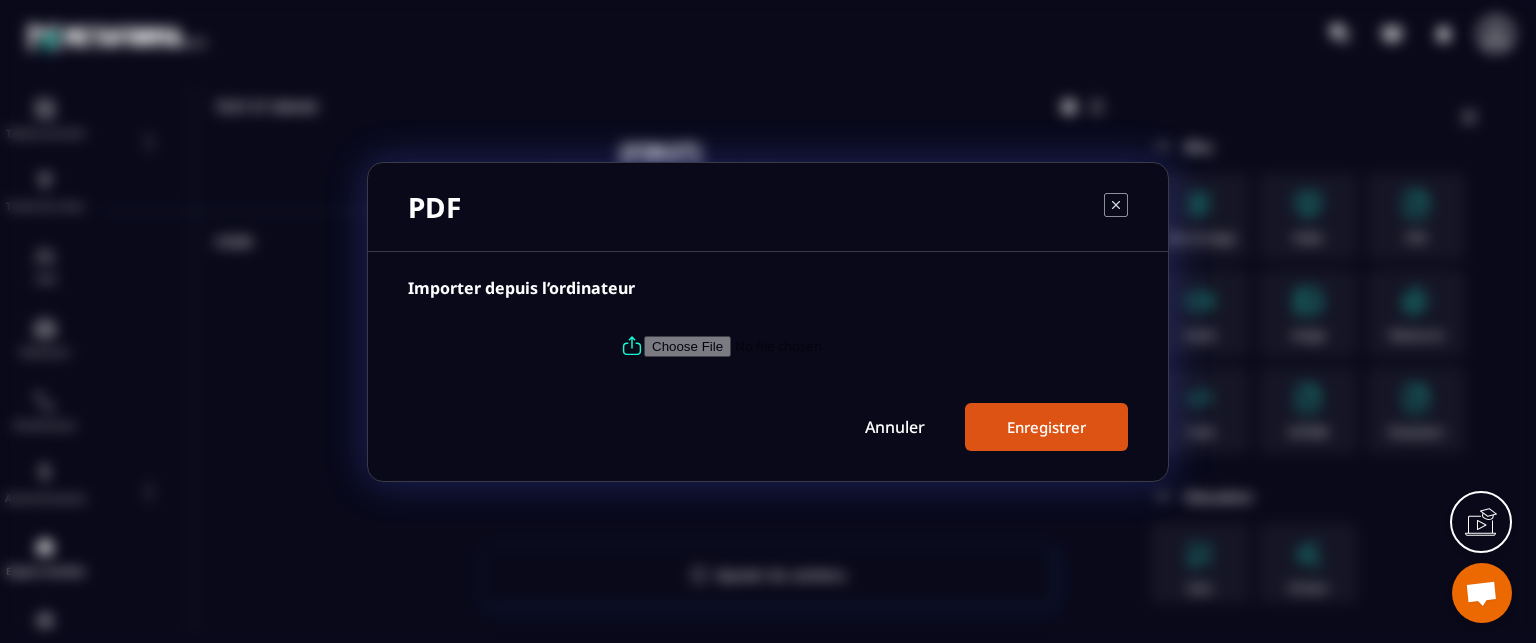click 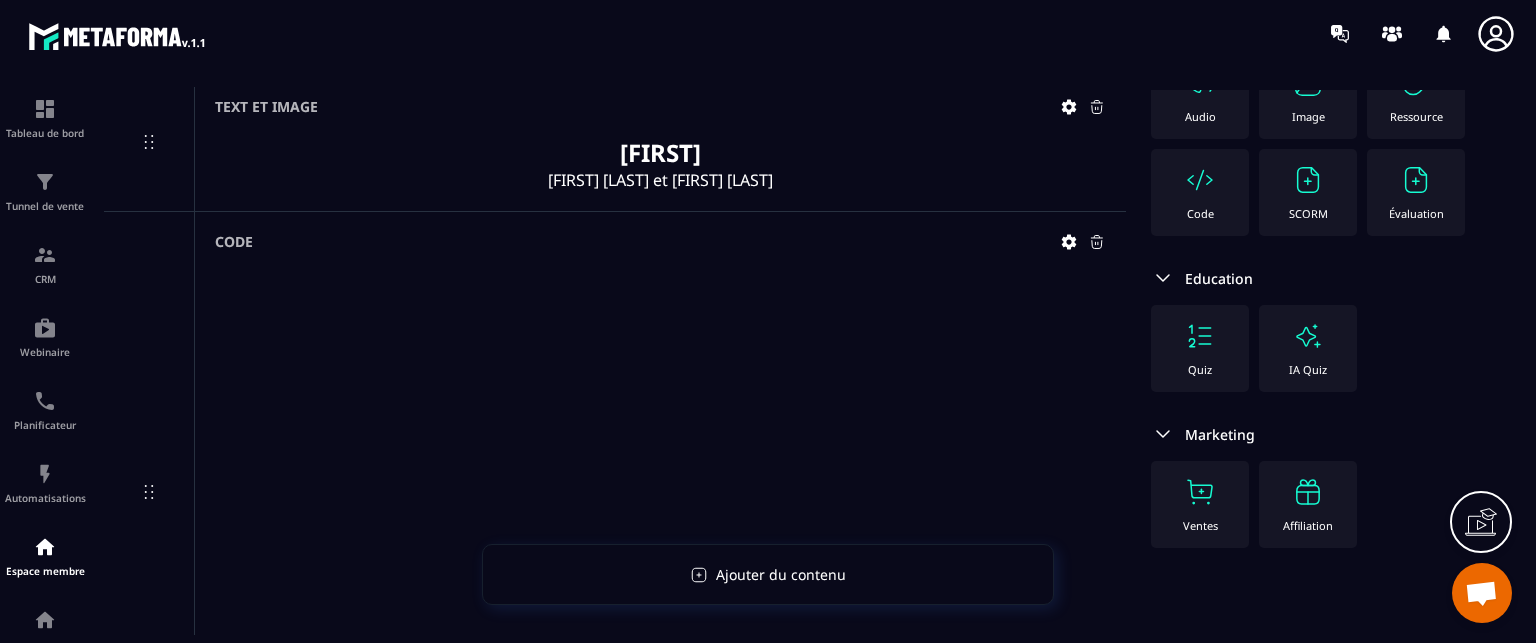 scroll, scrollTop: 412, scrollLeft: 0, axis: vertical 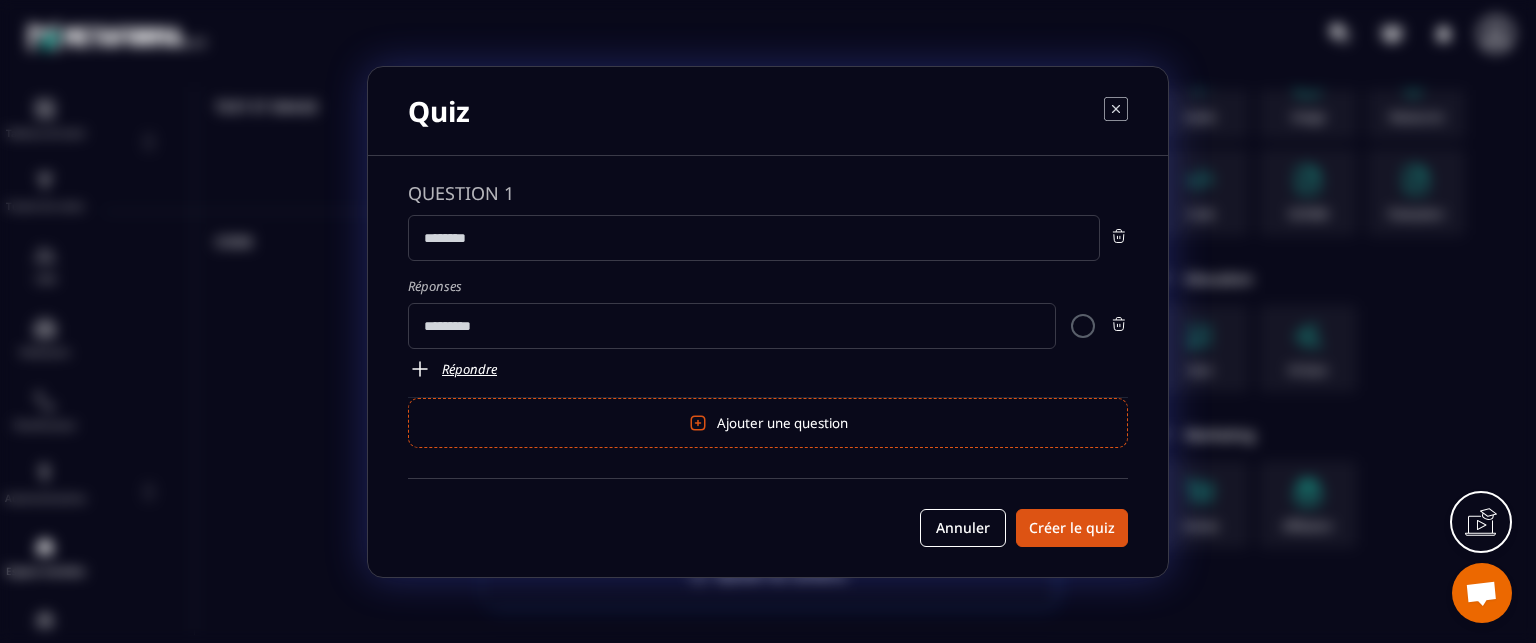 click at bounding box center [754, 238] 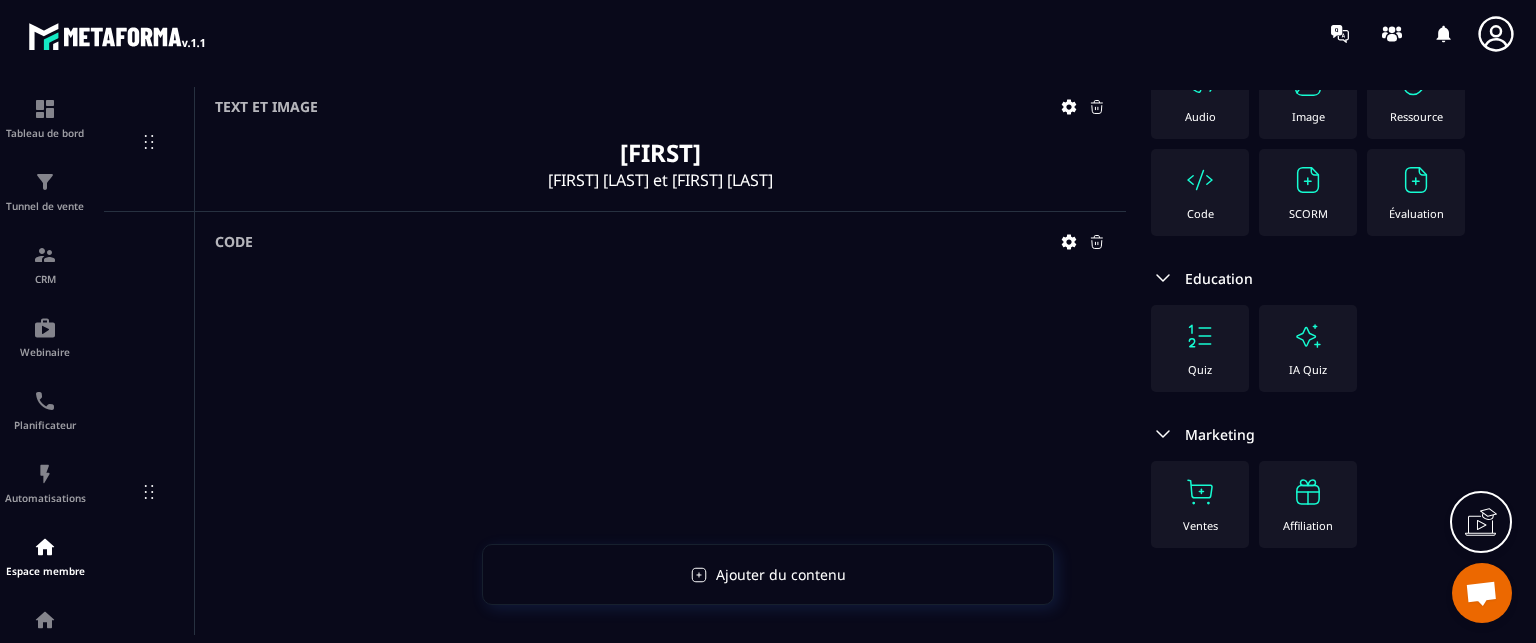 click on "Évaluation" at bounding box center (1416, 192) 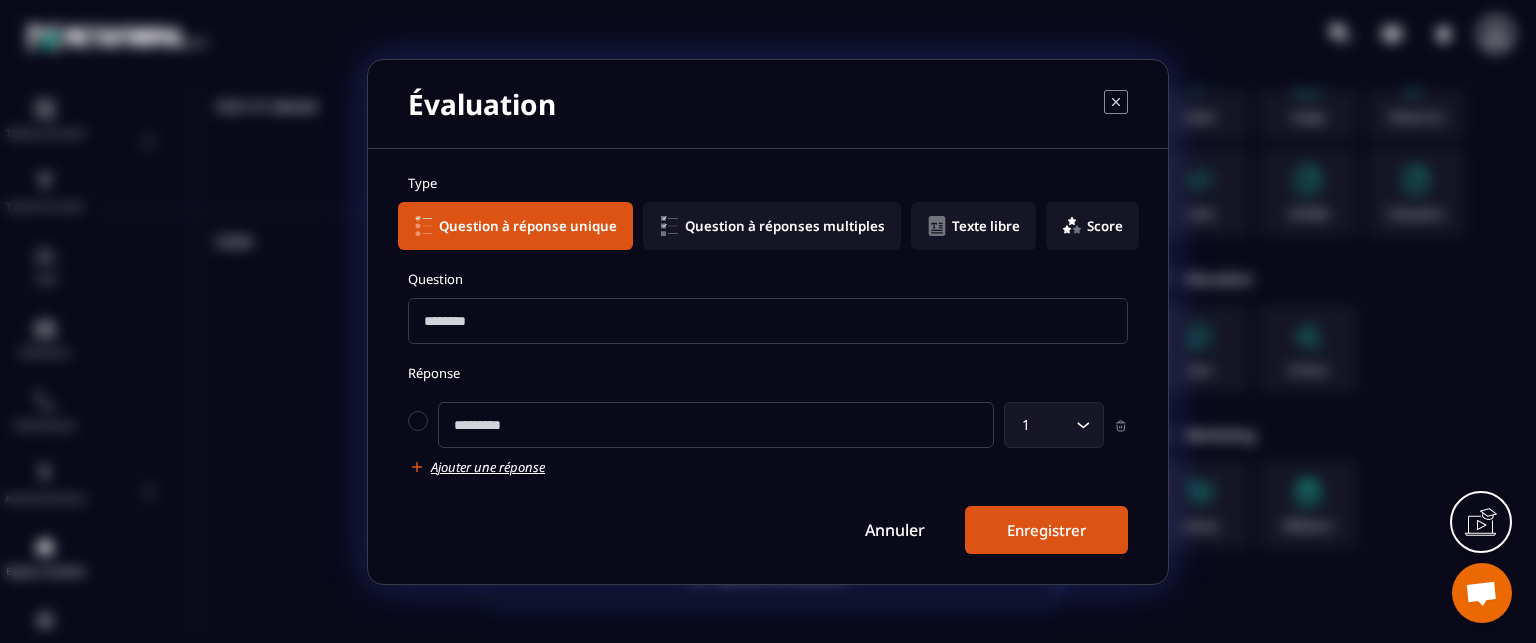 click 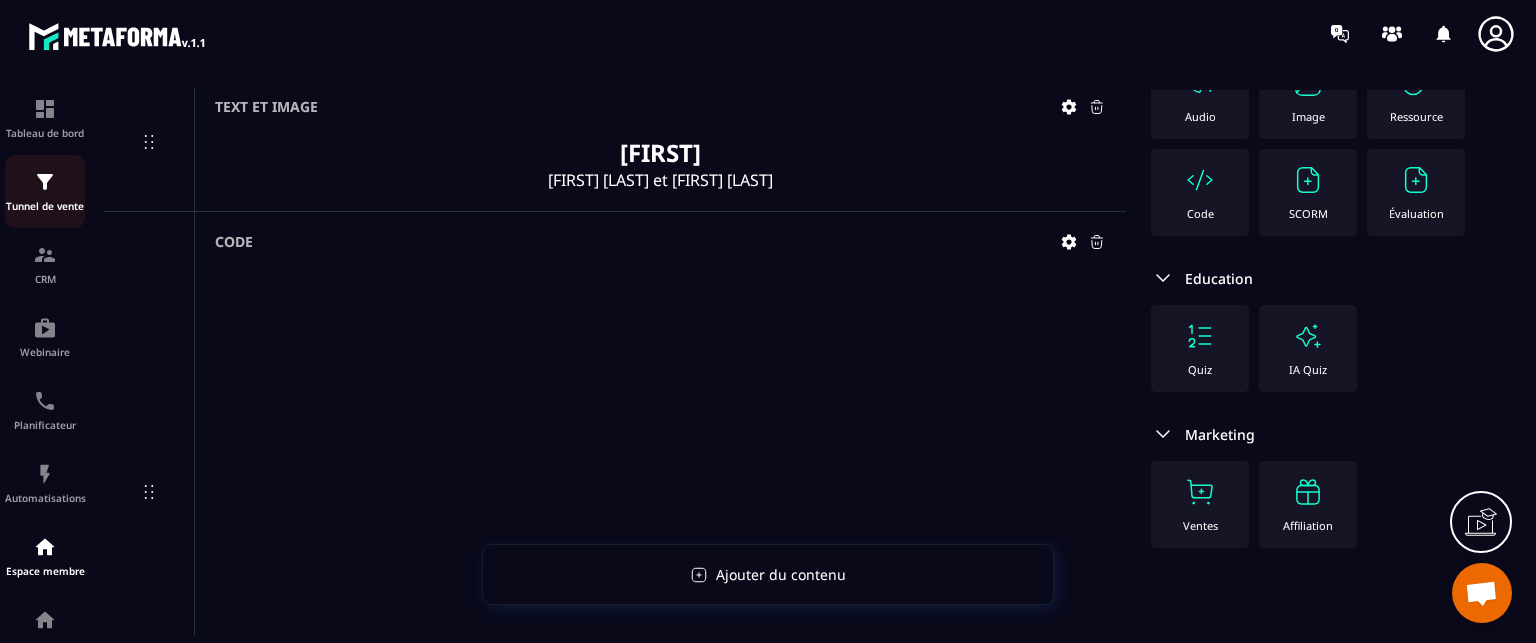 click on "Tunnel de vente" at bounding box center (45, 191) 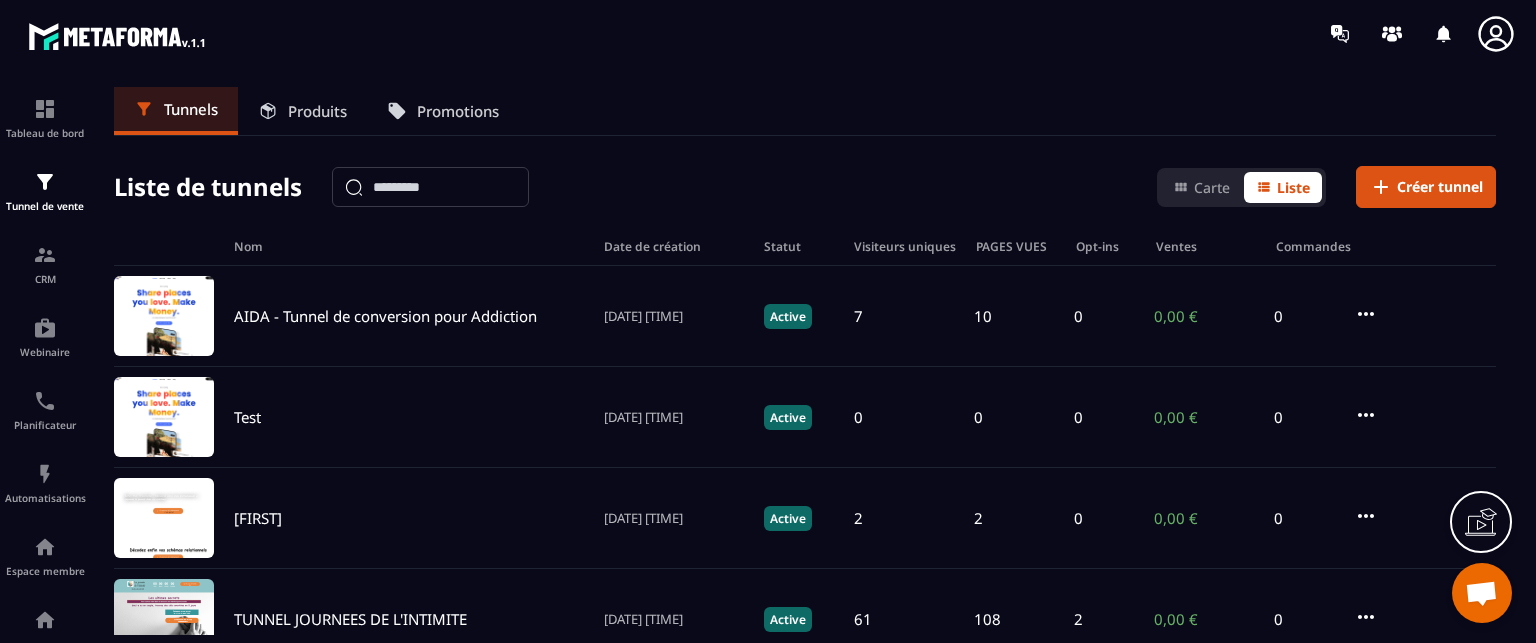 click on "Tunnels Produits Promotions" at bounding box center (805, 111) 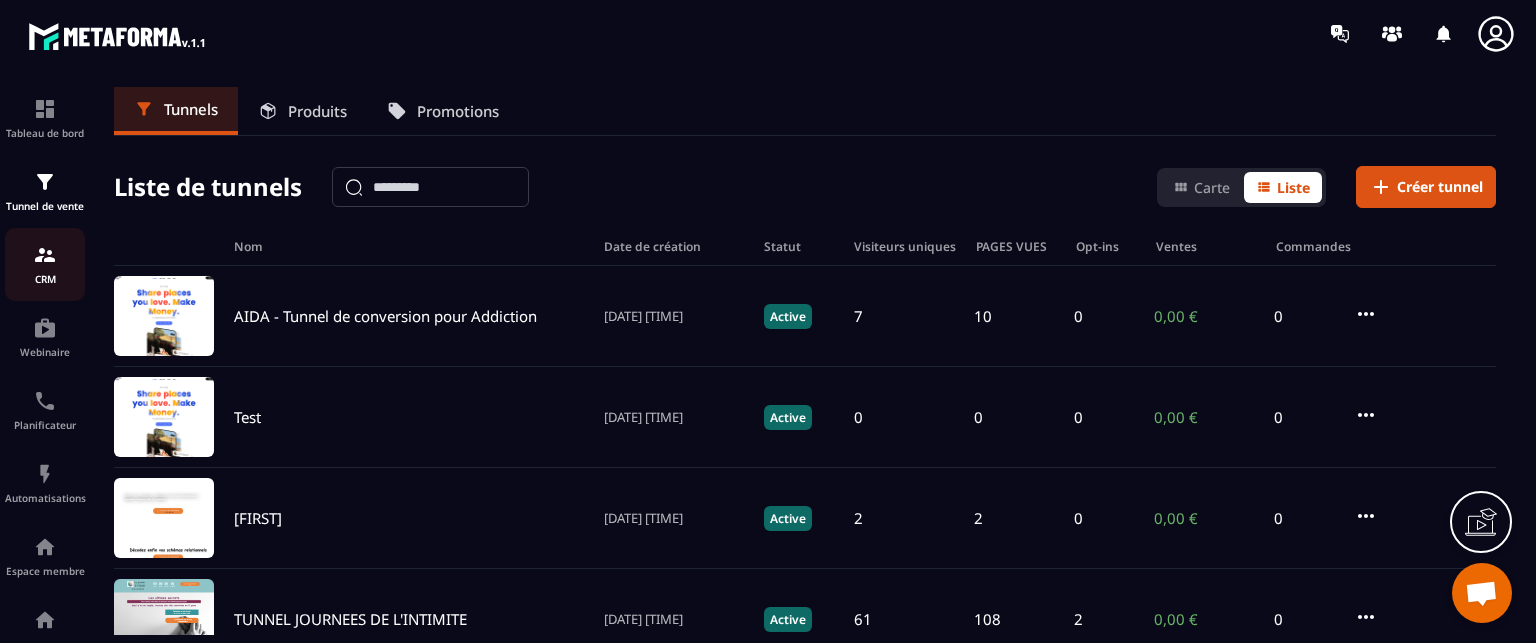 click at bounding box center [45, 255] 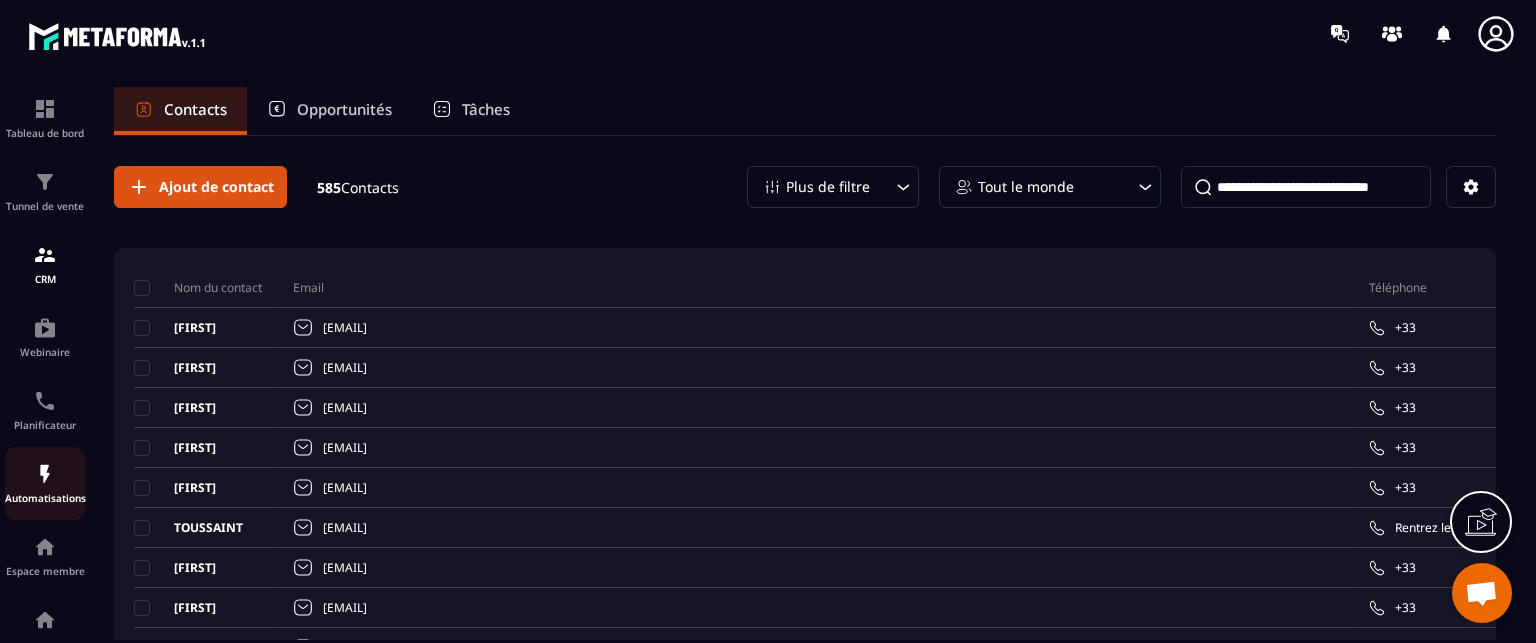 click on "Automatisations" at bounding box center (45, 483) 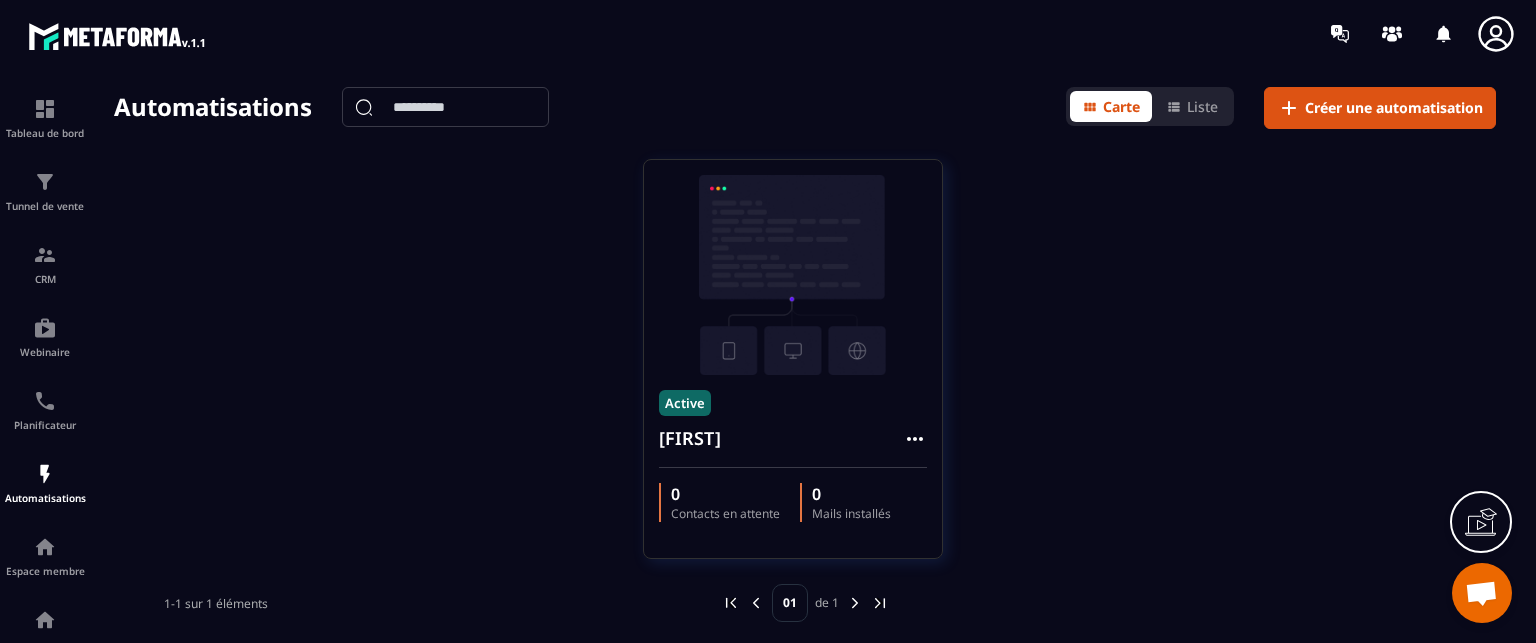 click on "[FIRST]" at bounding box center (805, 371) 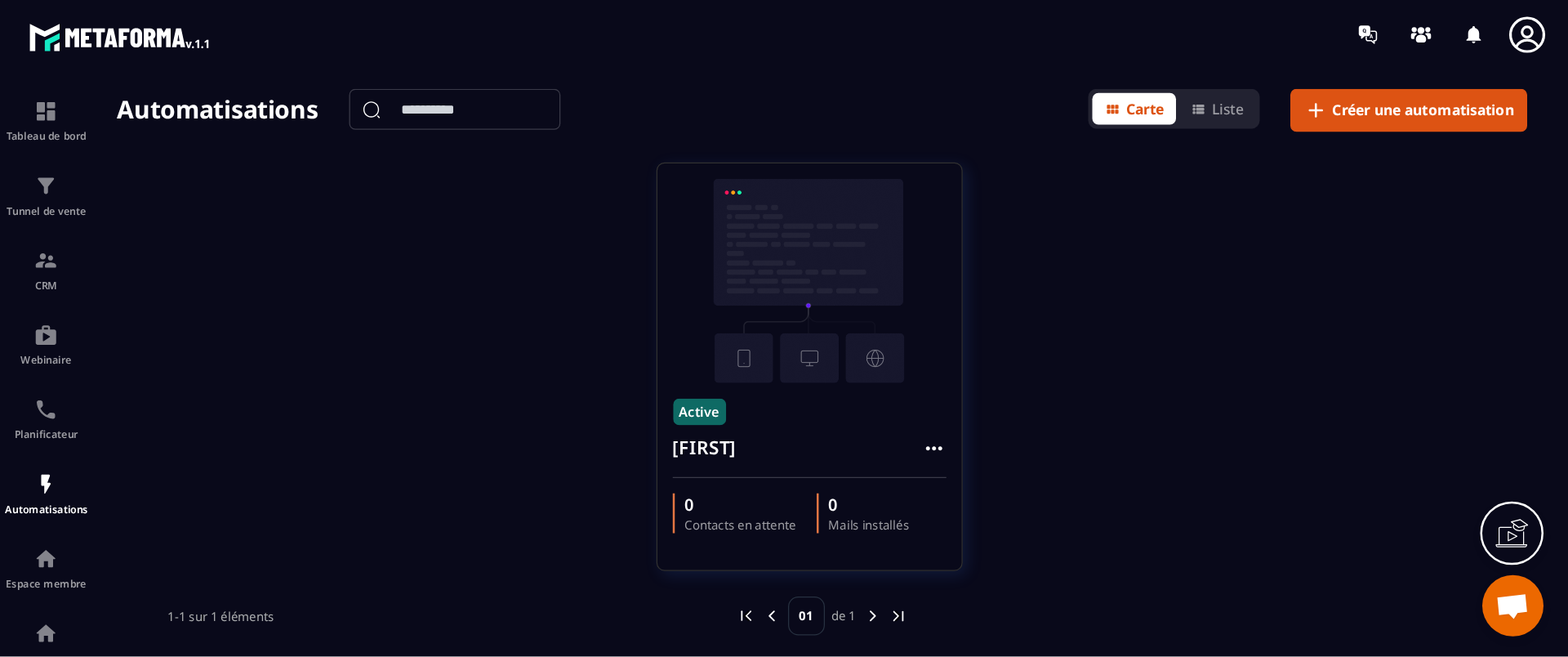 scroll, scrollTop: 5, scrollLeft: 0, axis: vertical 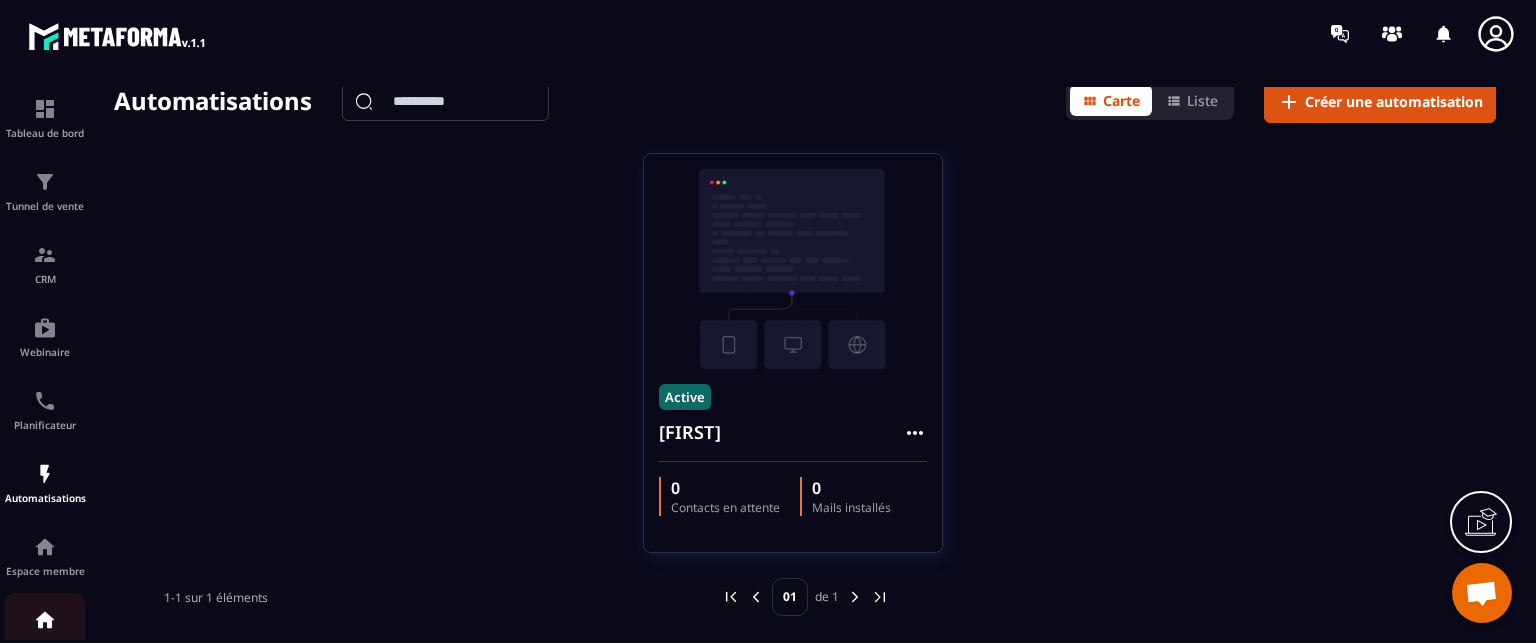 click at bounding box center [45, 620] 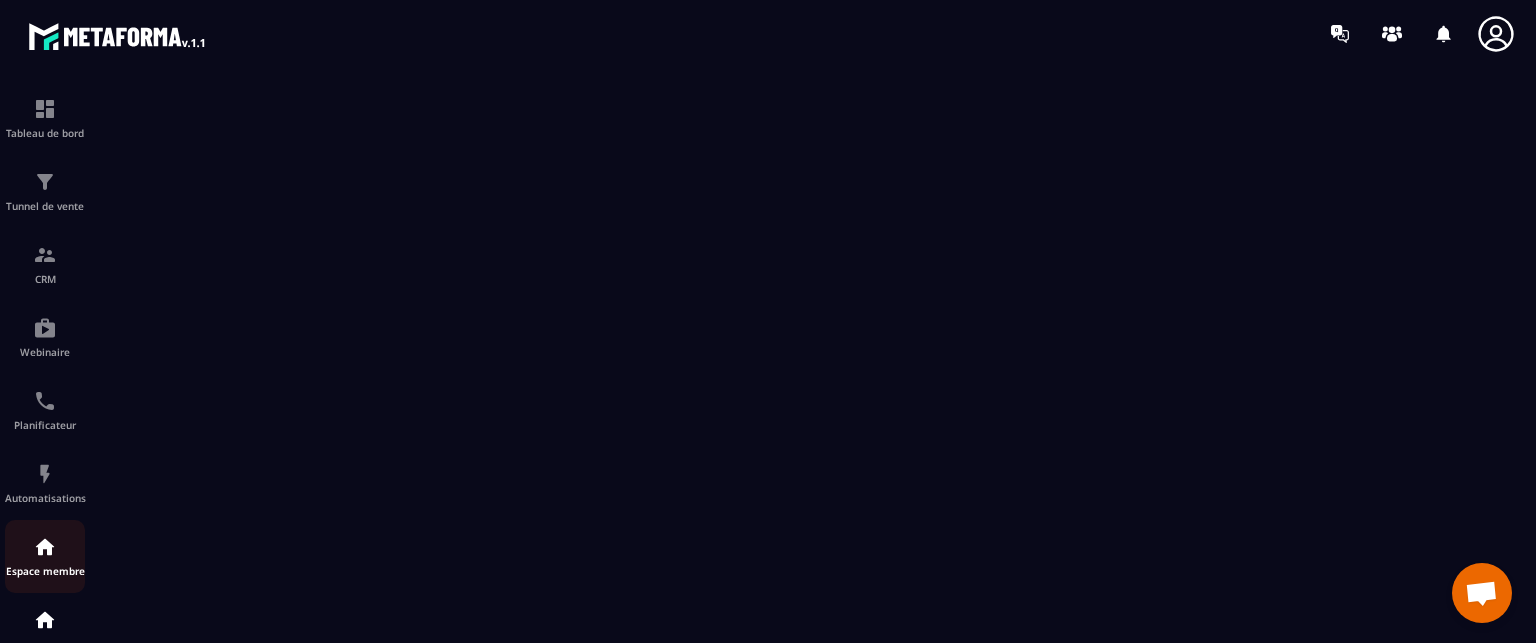 click at bounding box center [45, 547] 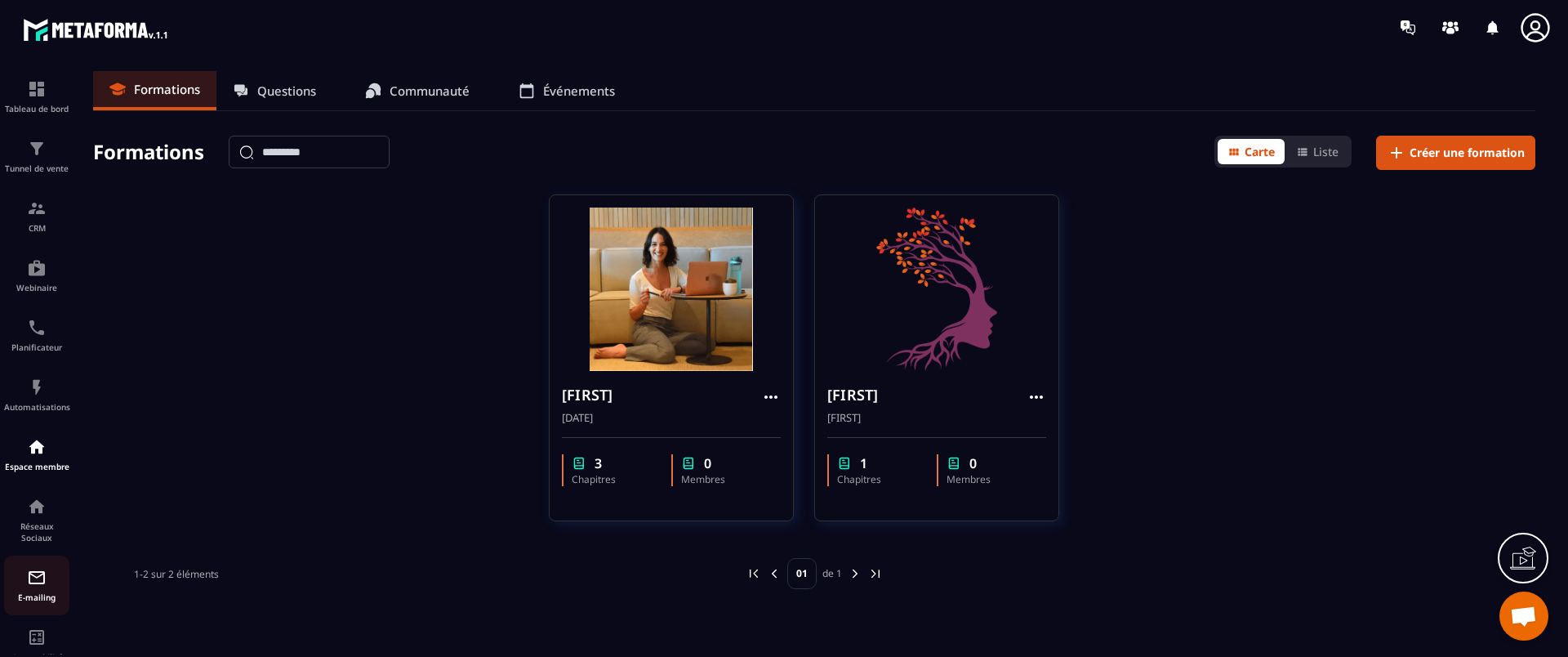 drag, startPoint x: 1175, startPoint y: 9, endPoint x: 62, endPoint y: 577, distance: 1249.5571 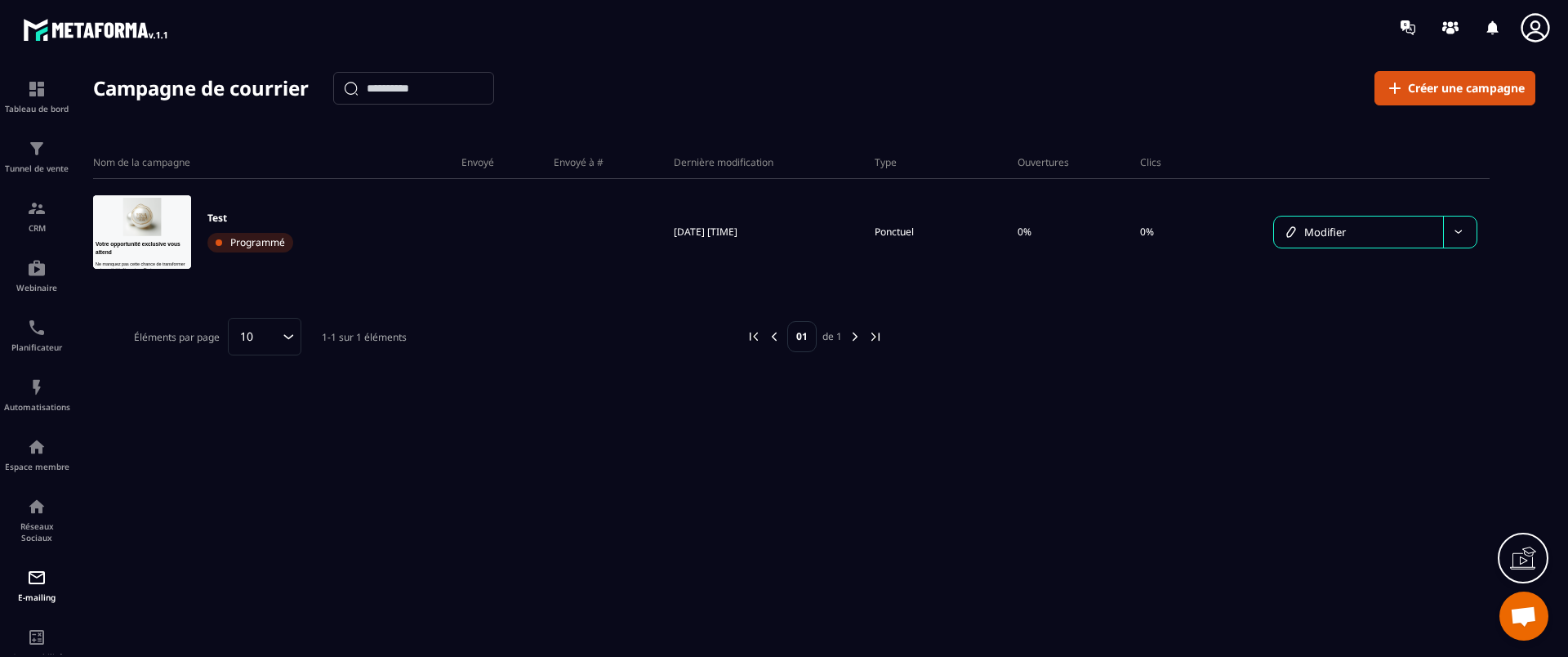 scroll, scrollTop: 0, scrollLeft: 0, axis: both 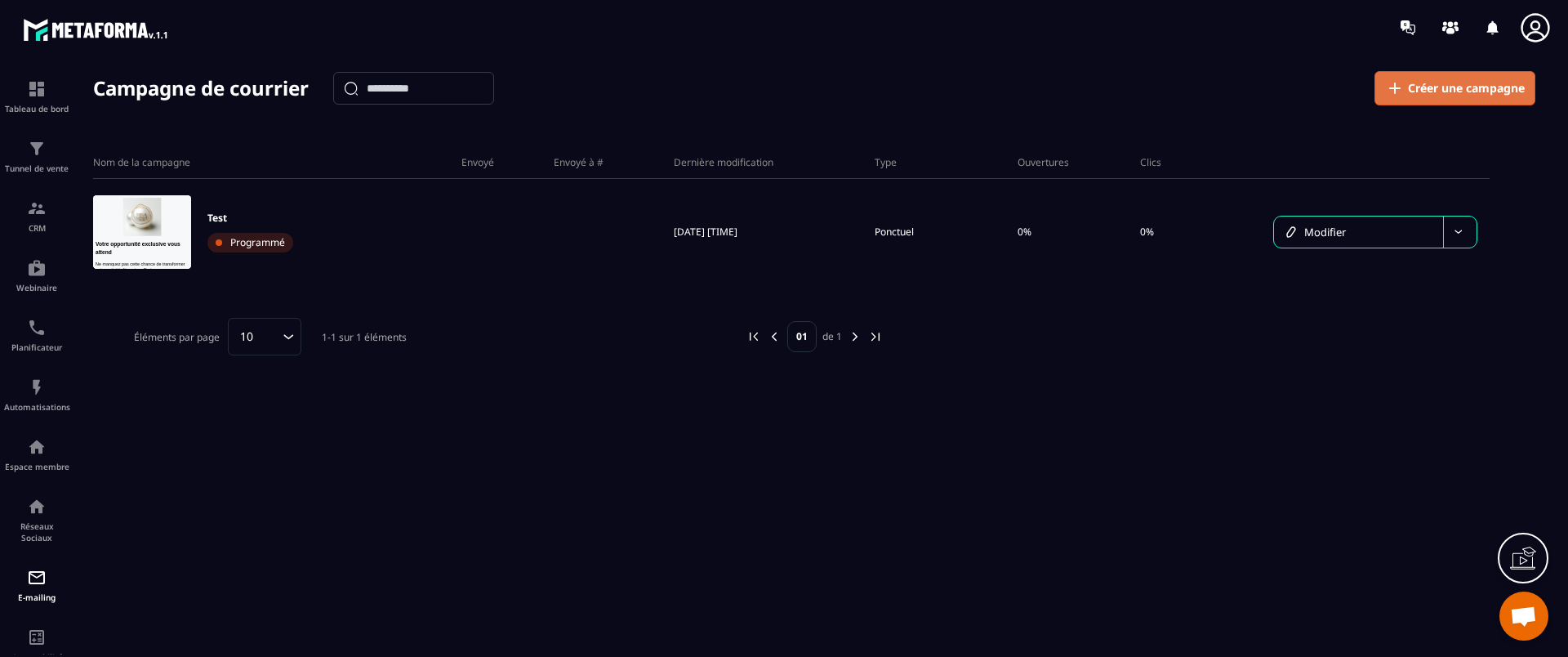 click on "Créer une campagne" at bounding box center (1466, 88) 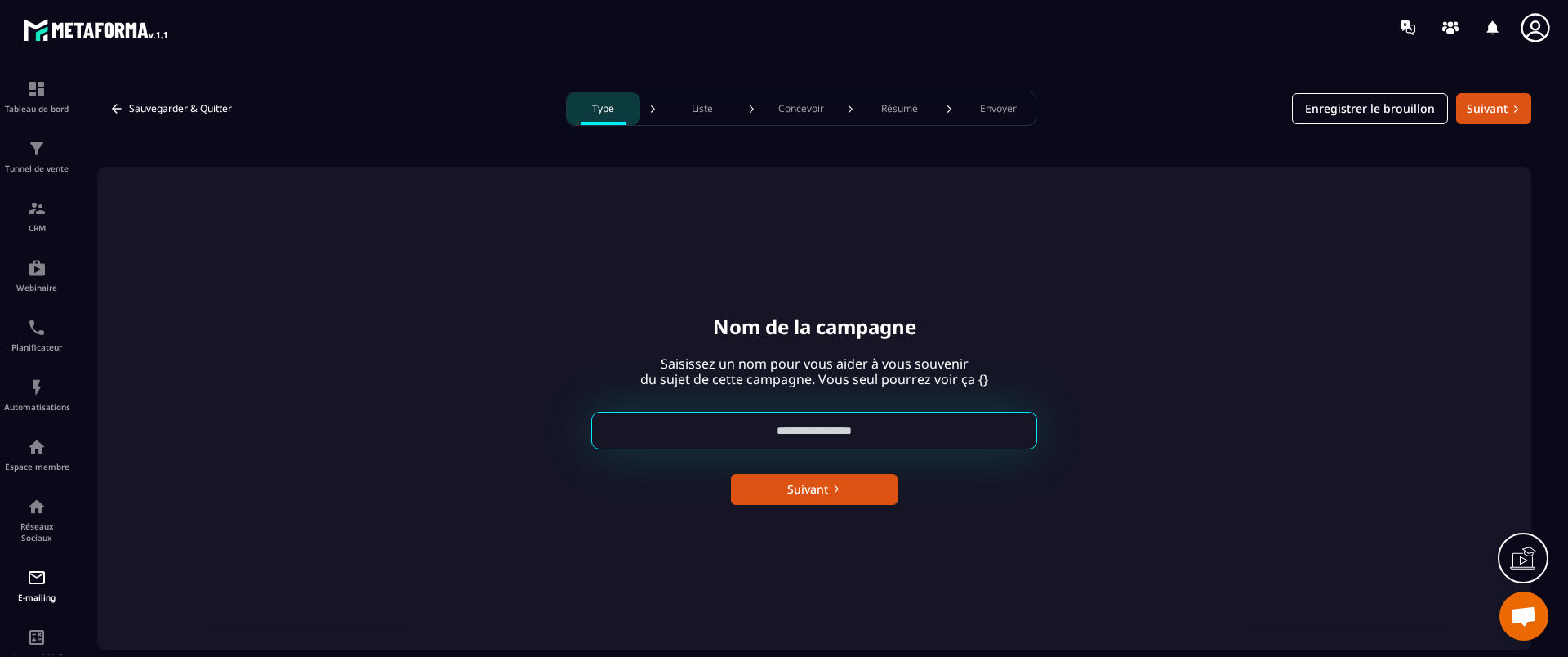 click at bounding box center [814, 431] 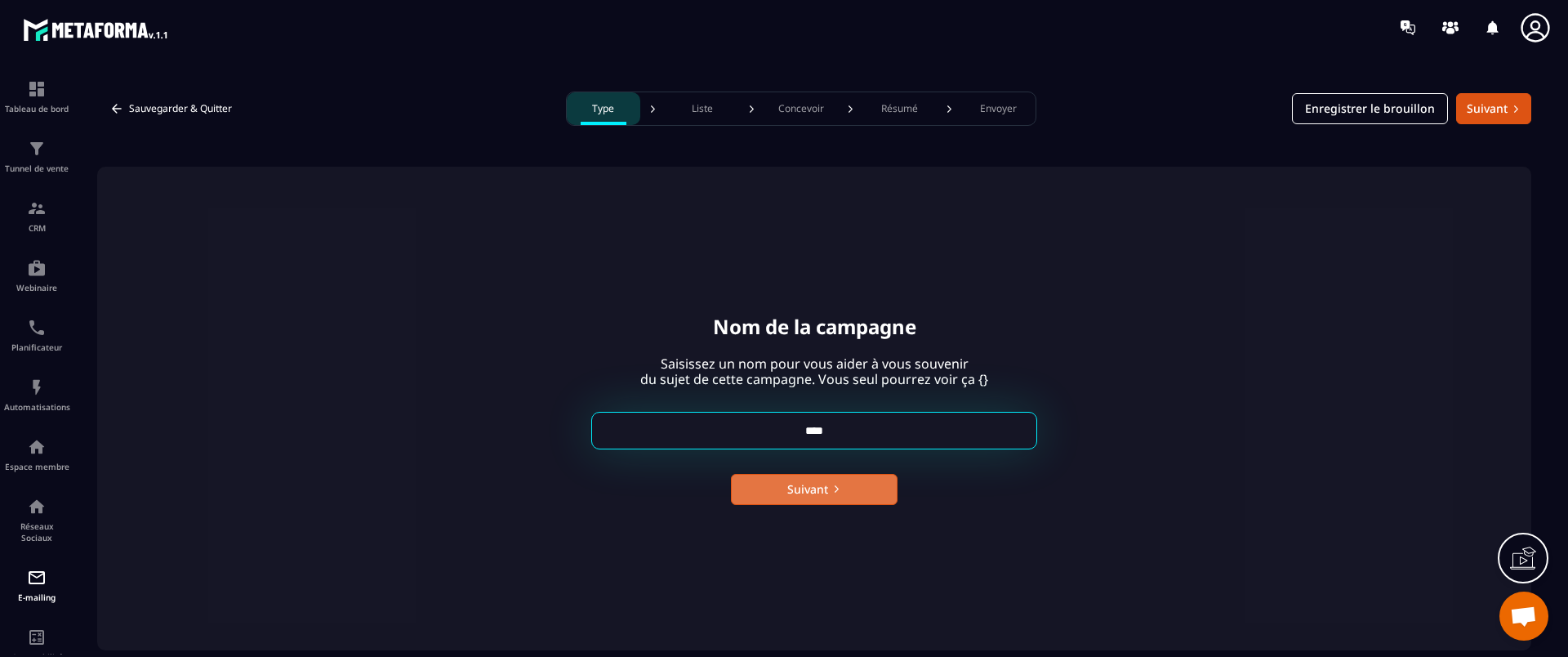type on "****" 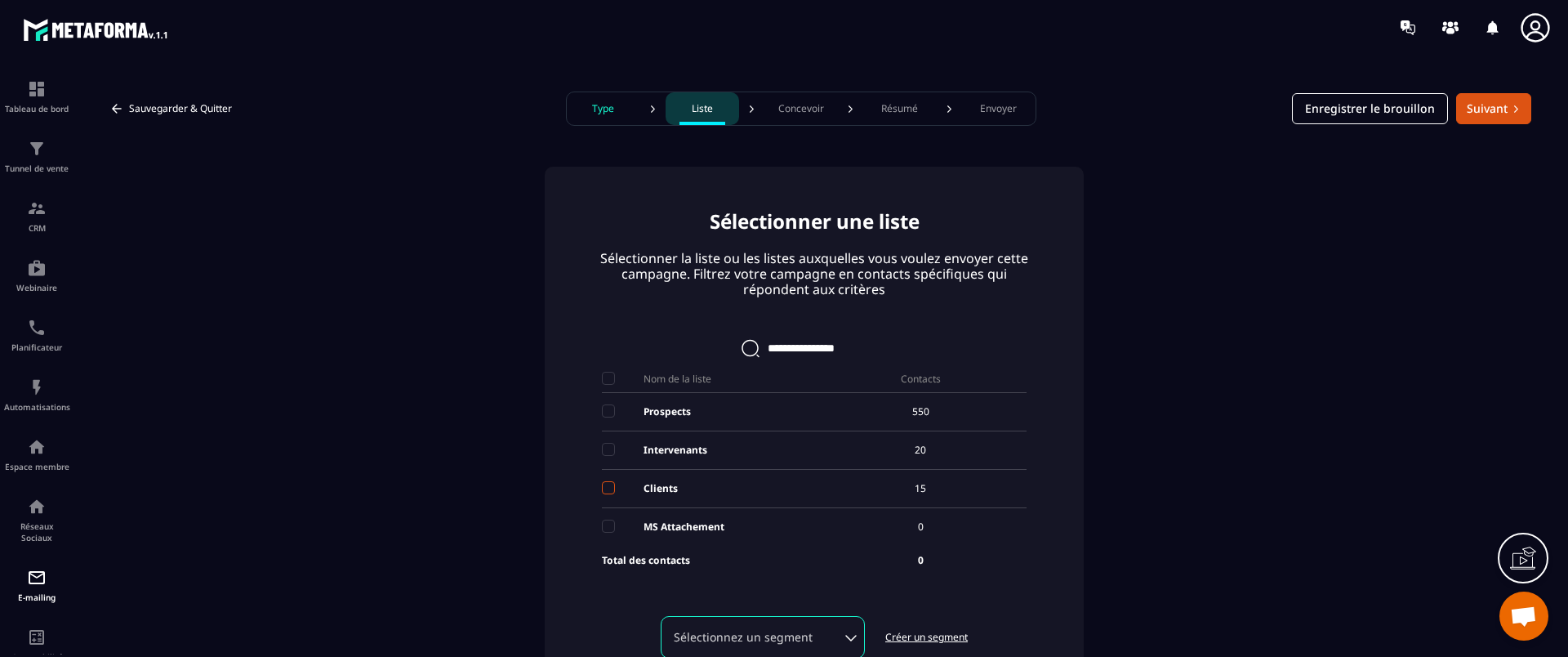 click at bounding box center (608, 488) 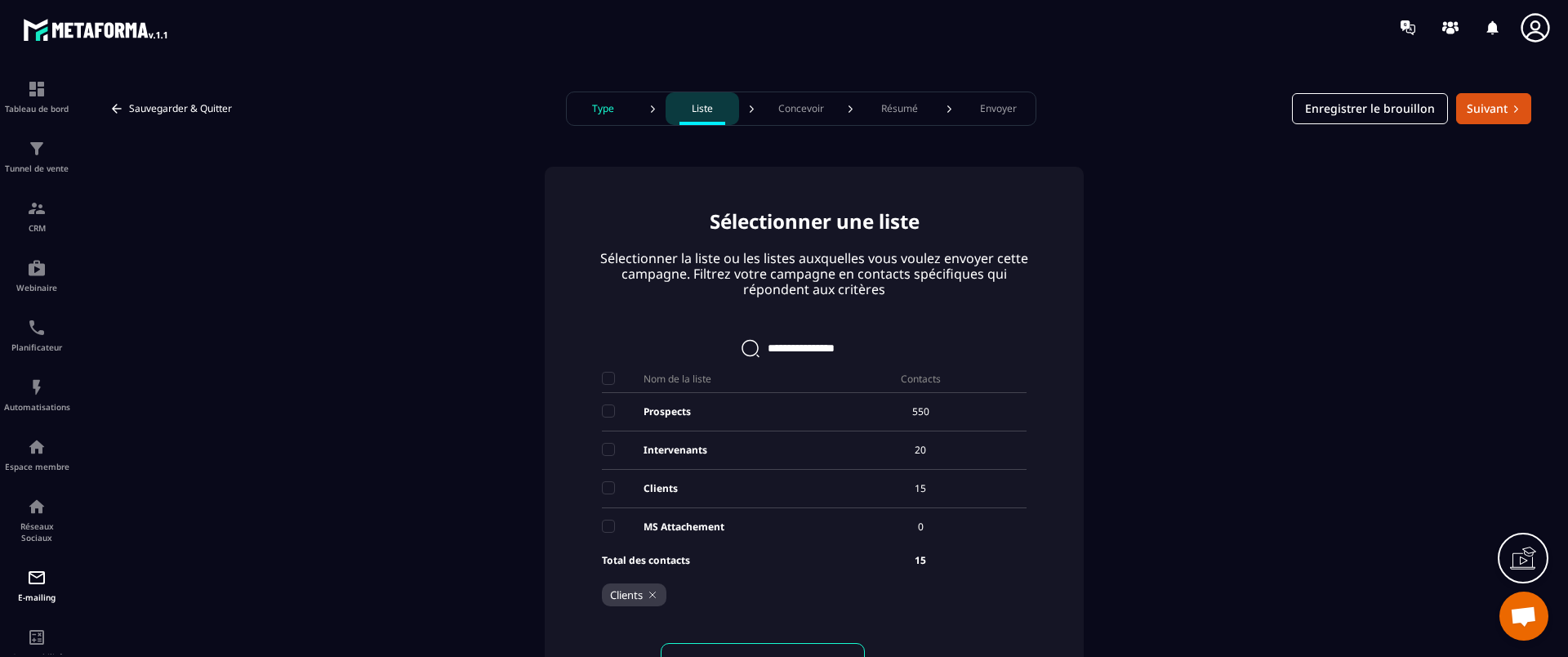 scroll, scrollTop: 101, scrollLeft: 0, axis: vertical 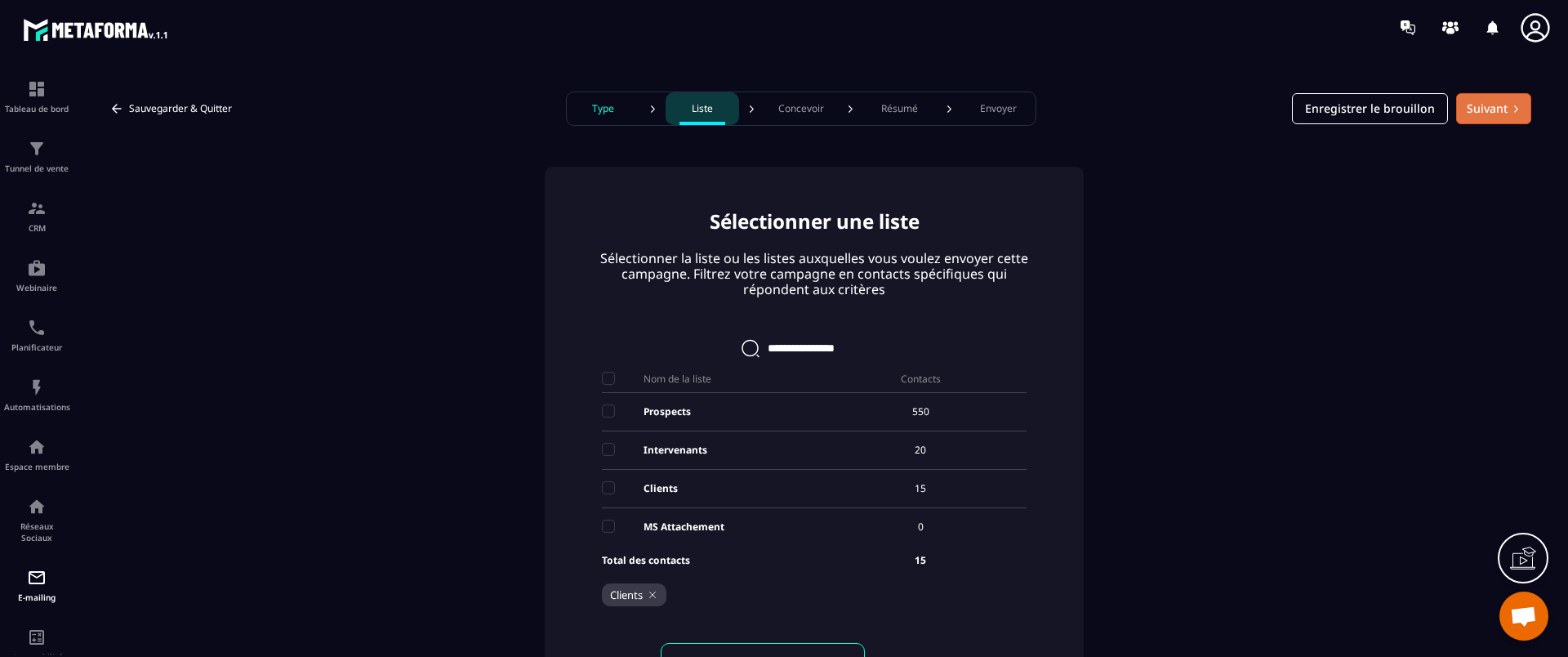 click on "Suivant" at bounding box center [1494, 109] 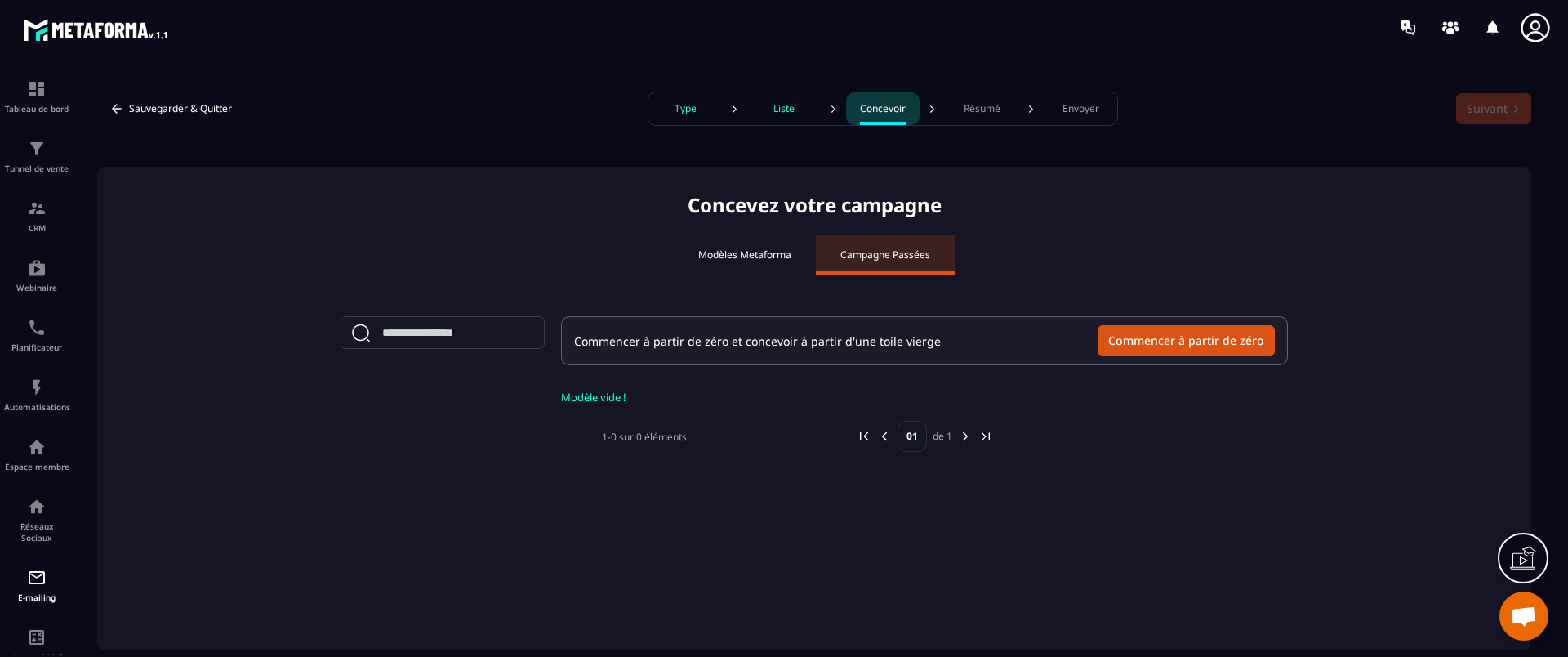 click on "Modèles Metaforma" at bounding box center [745, 255] 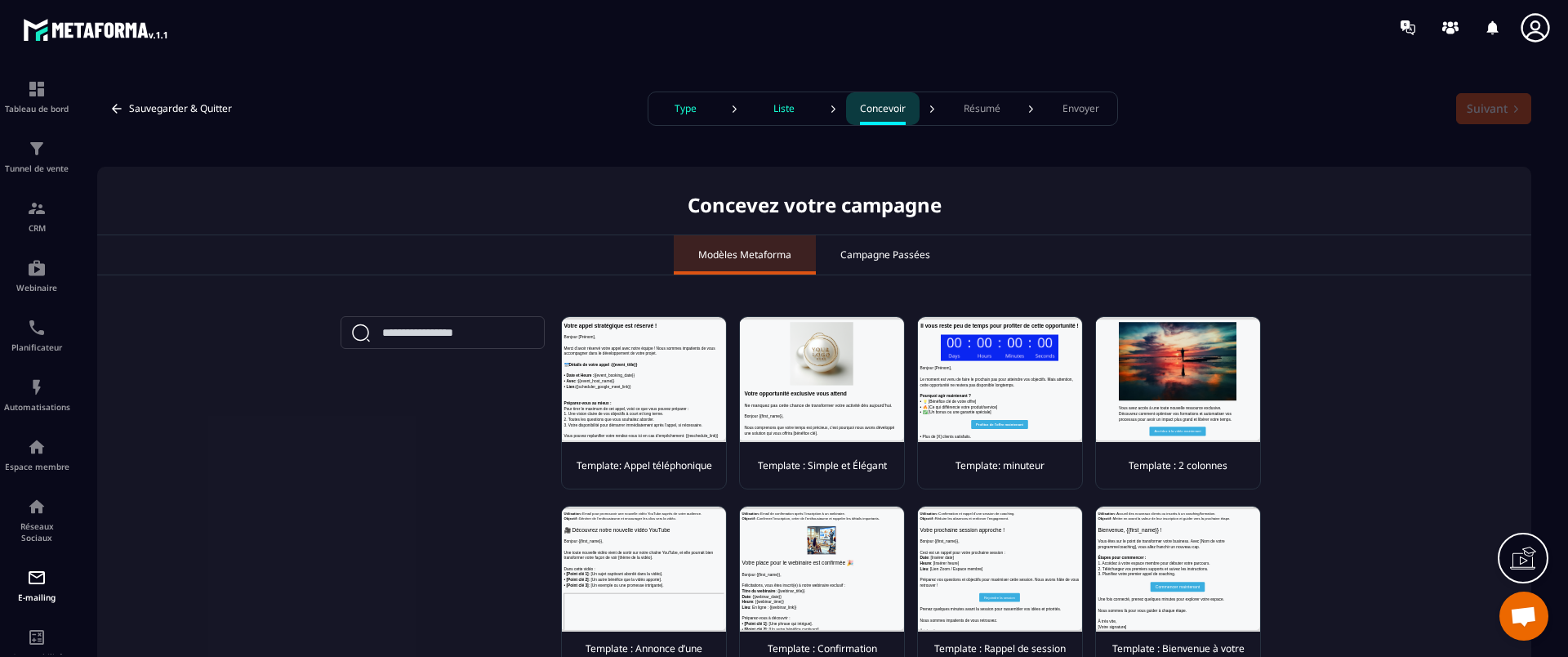 scroll, scrollTop: 0, scrollLeft: 0, axis: both 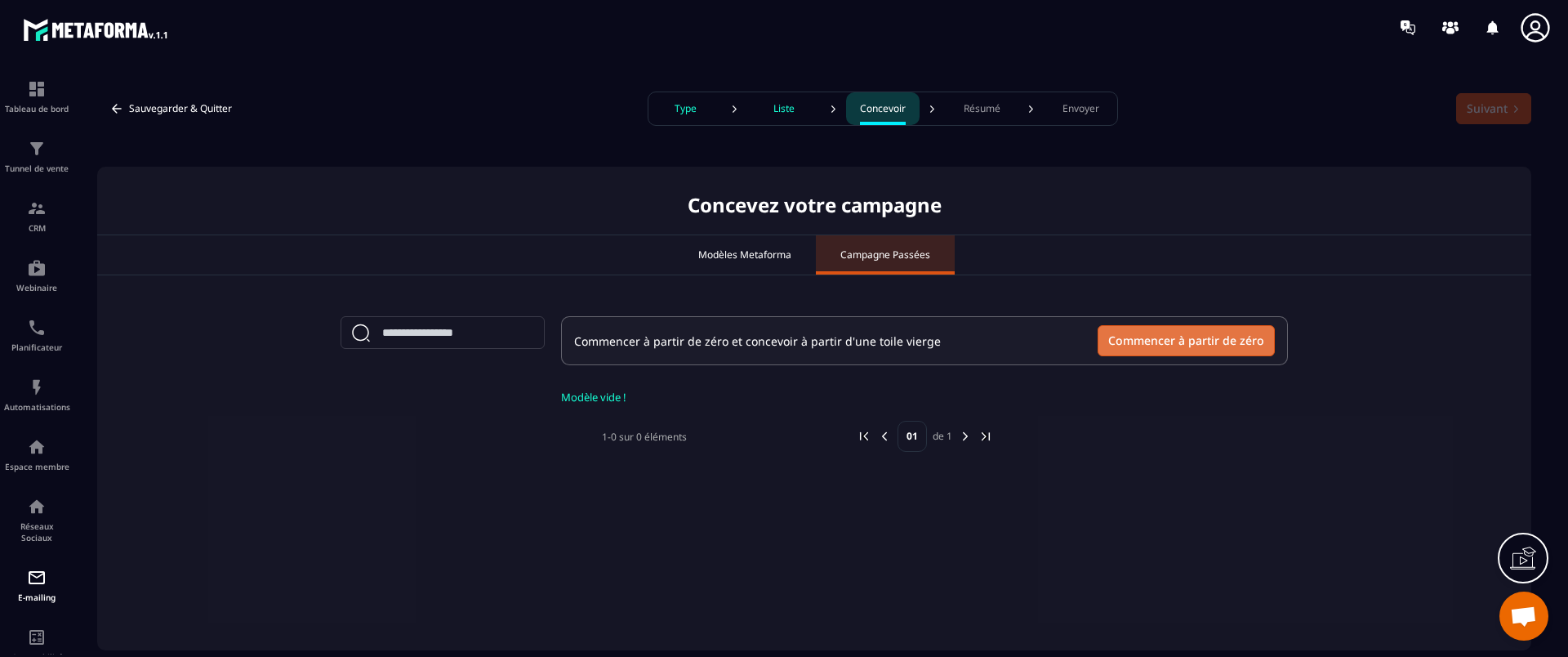 click on "Commencer à partir de zéro" at bounding box center (1186, 341) 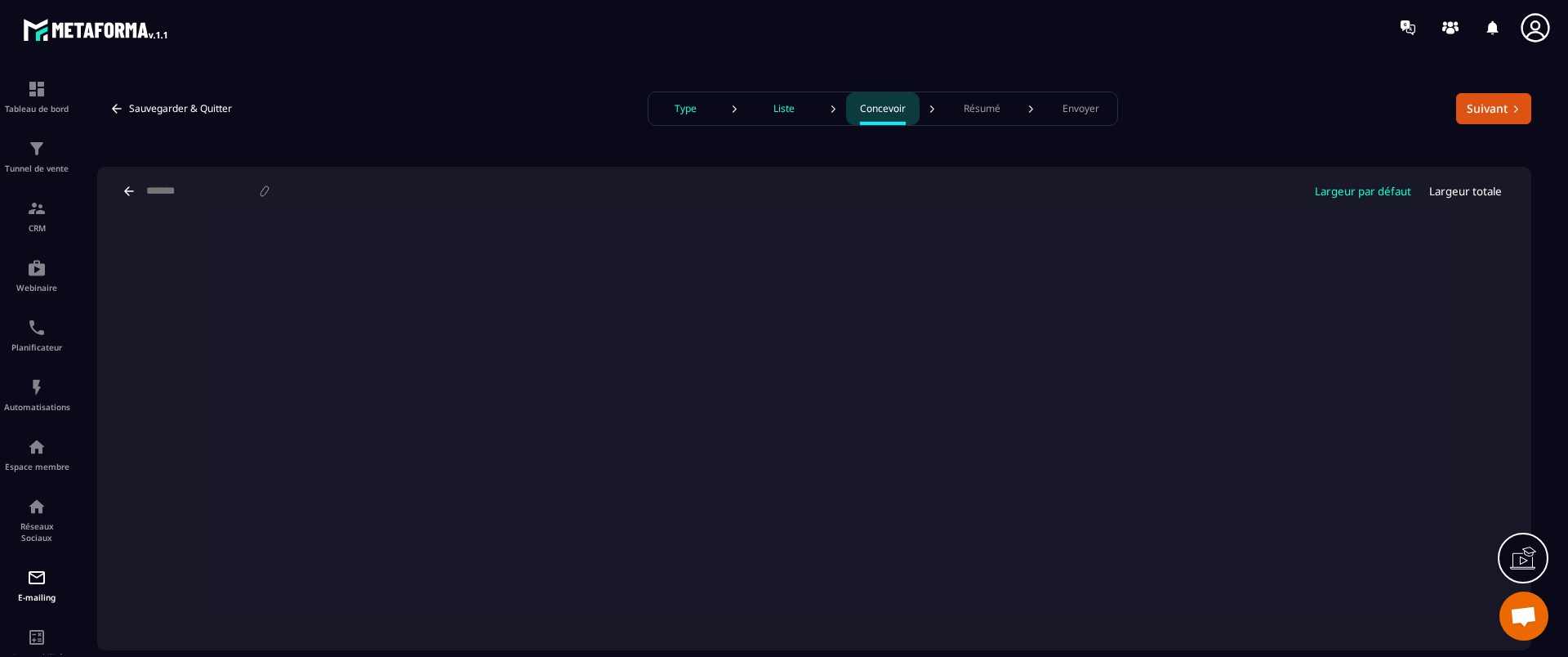 click at bounding box center [201, 191] 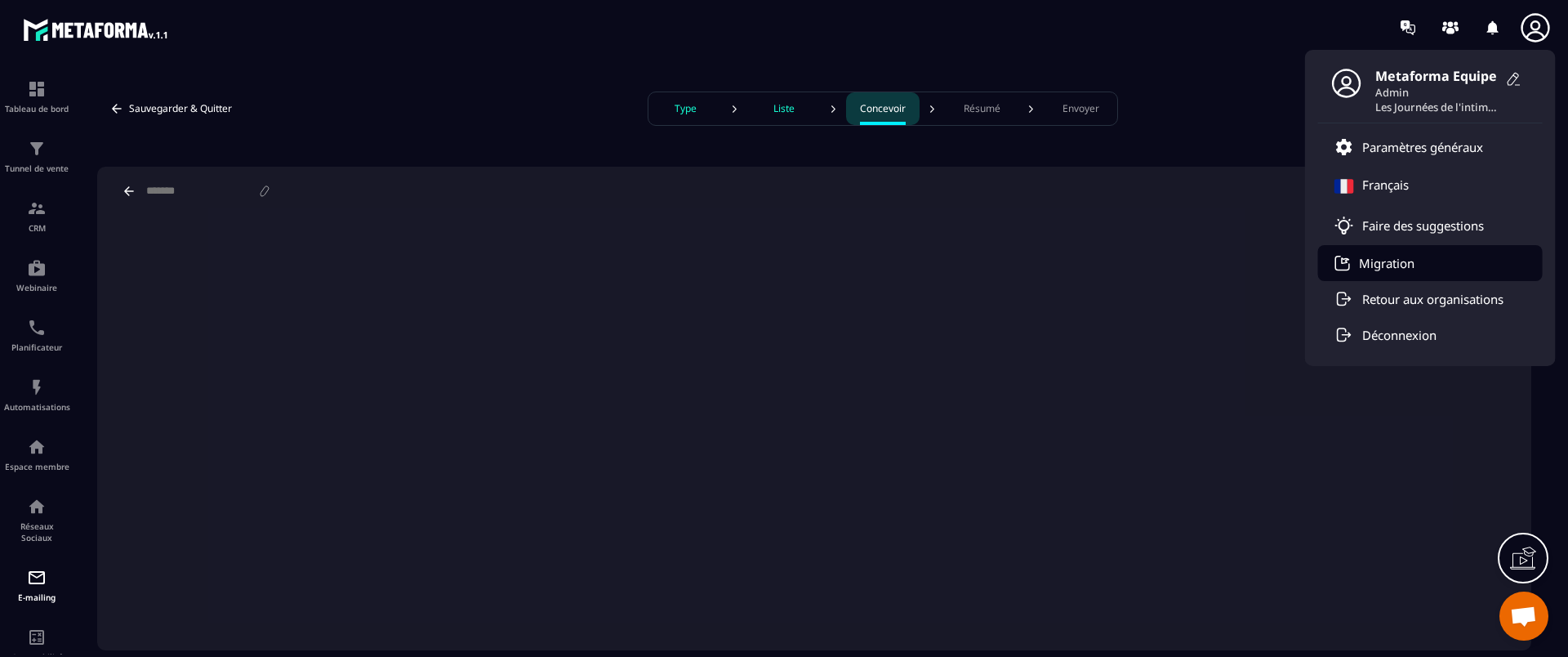 click on "Migration" at bounding box center (1387, 263) 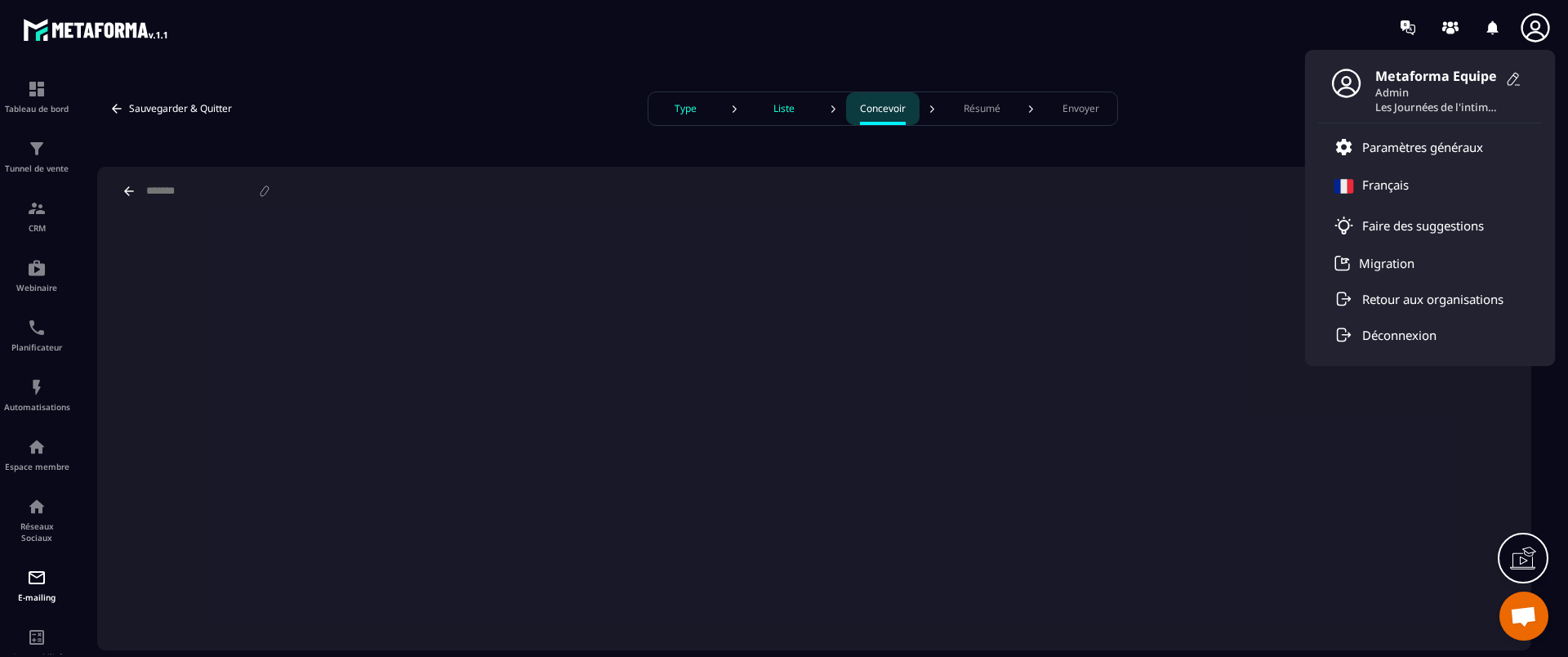 click at bounding box center [201, 191] 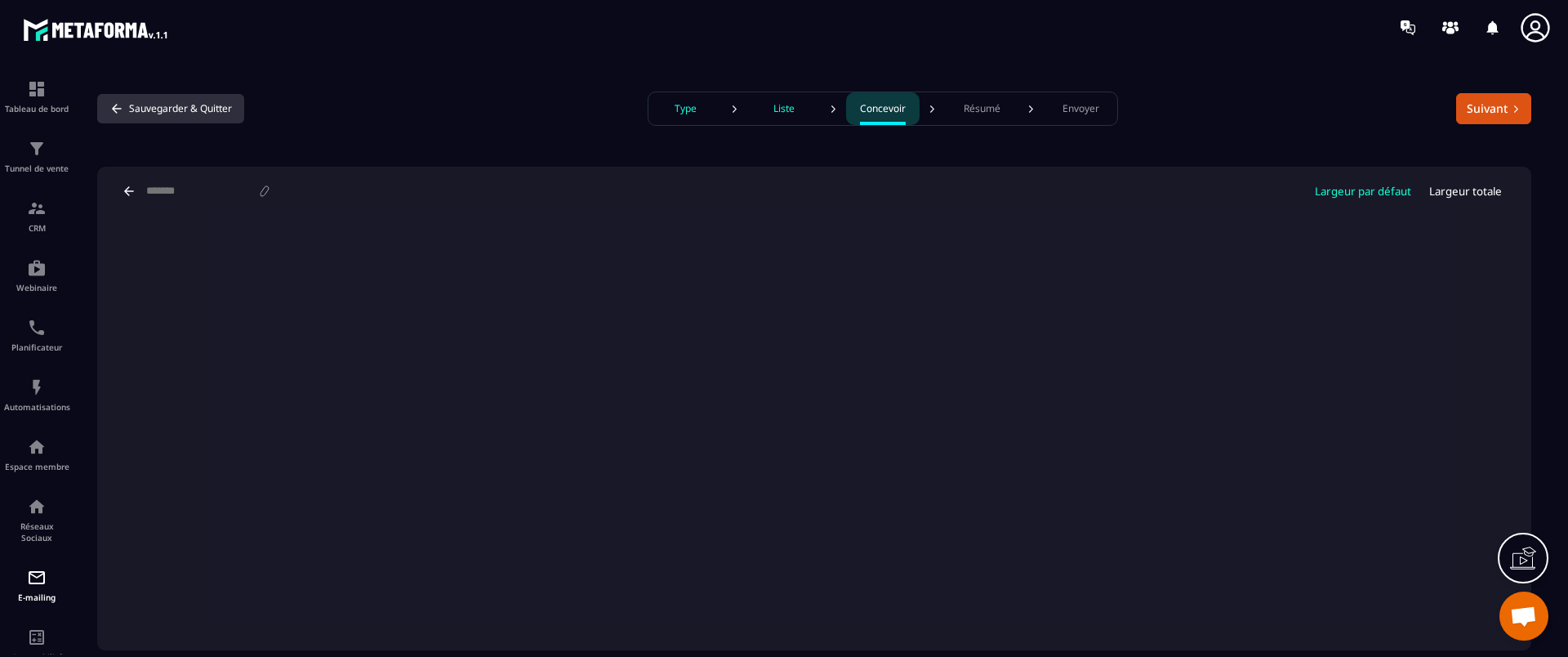 click on "Sauvegarder & Quitter" at bounding box center (171, 109) 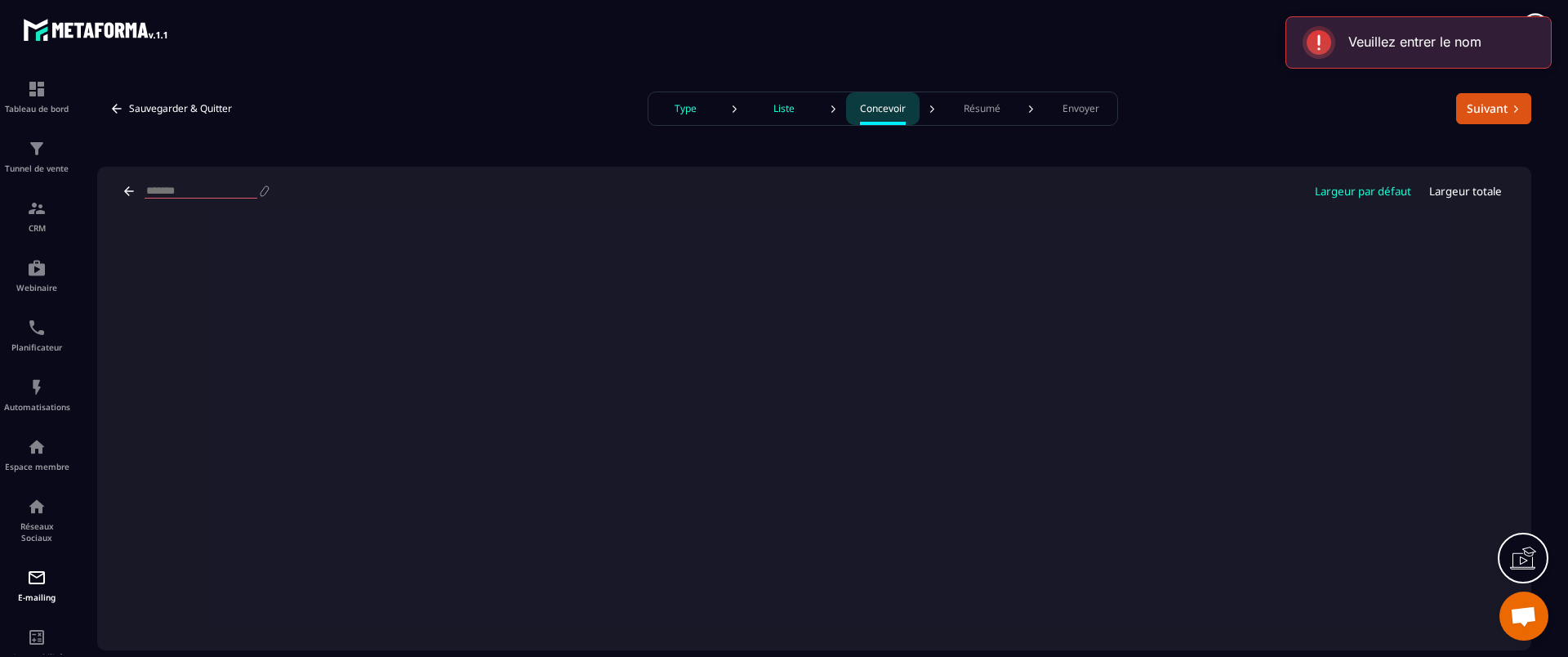 click 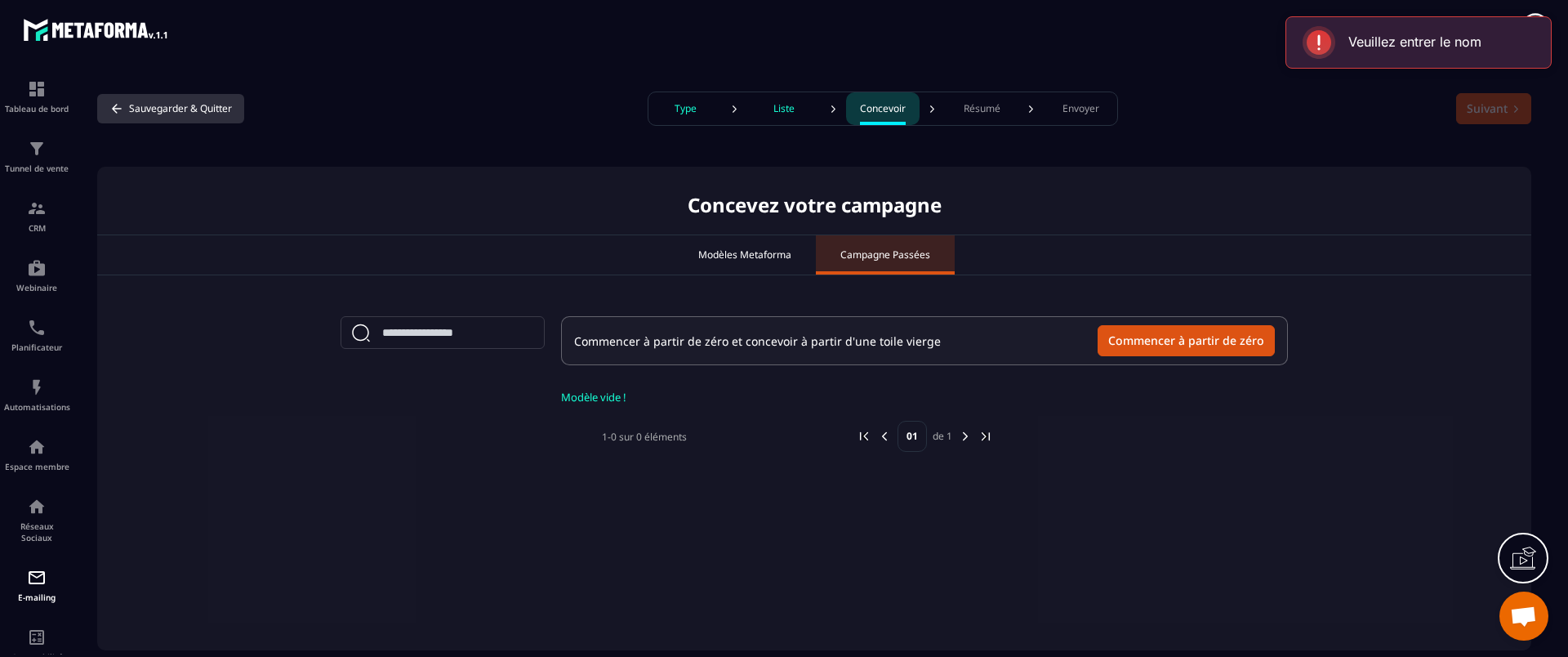 click on "Sauvegarder & Quitter" at bounding box center [171, 109] 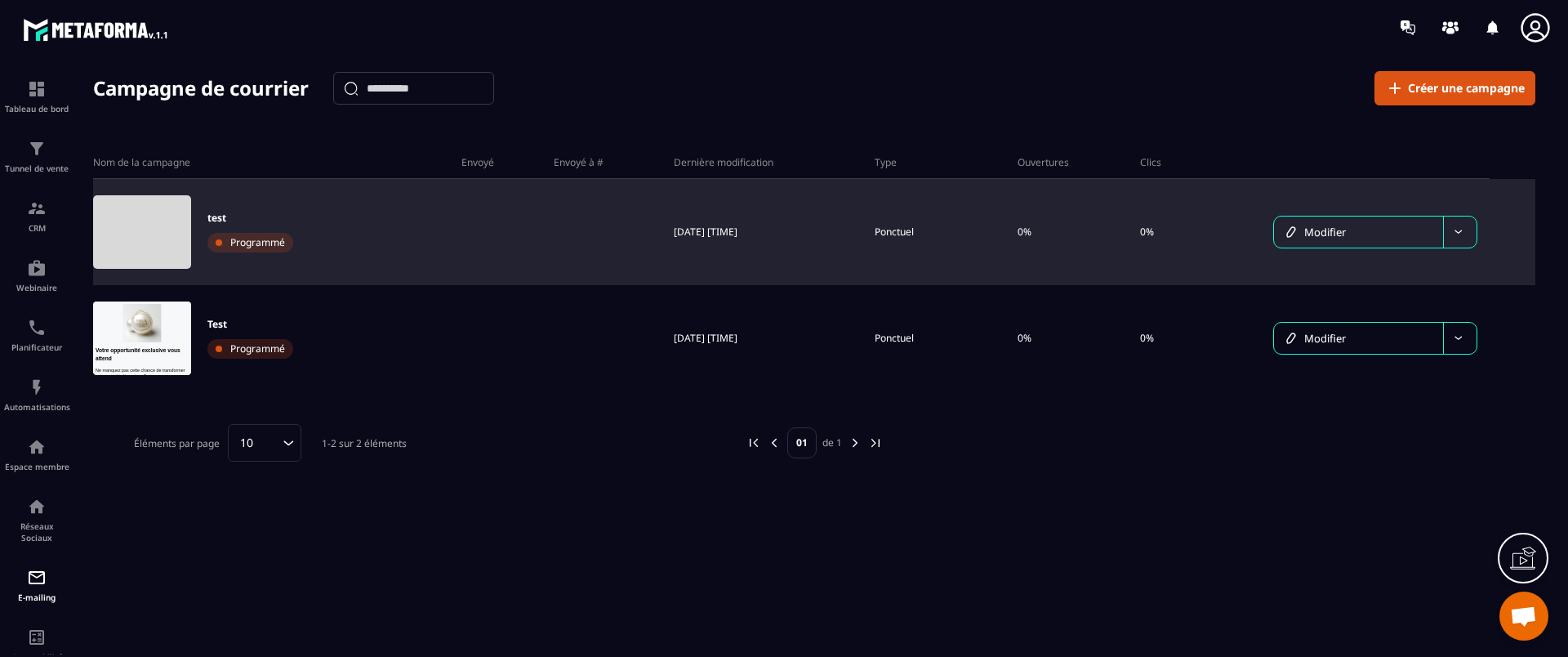 scroll, scrollTop: 0, scrollLeft: 0, axis: both 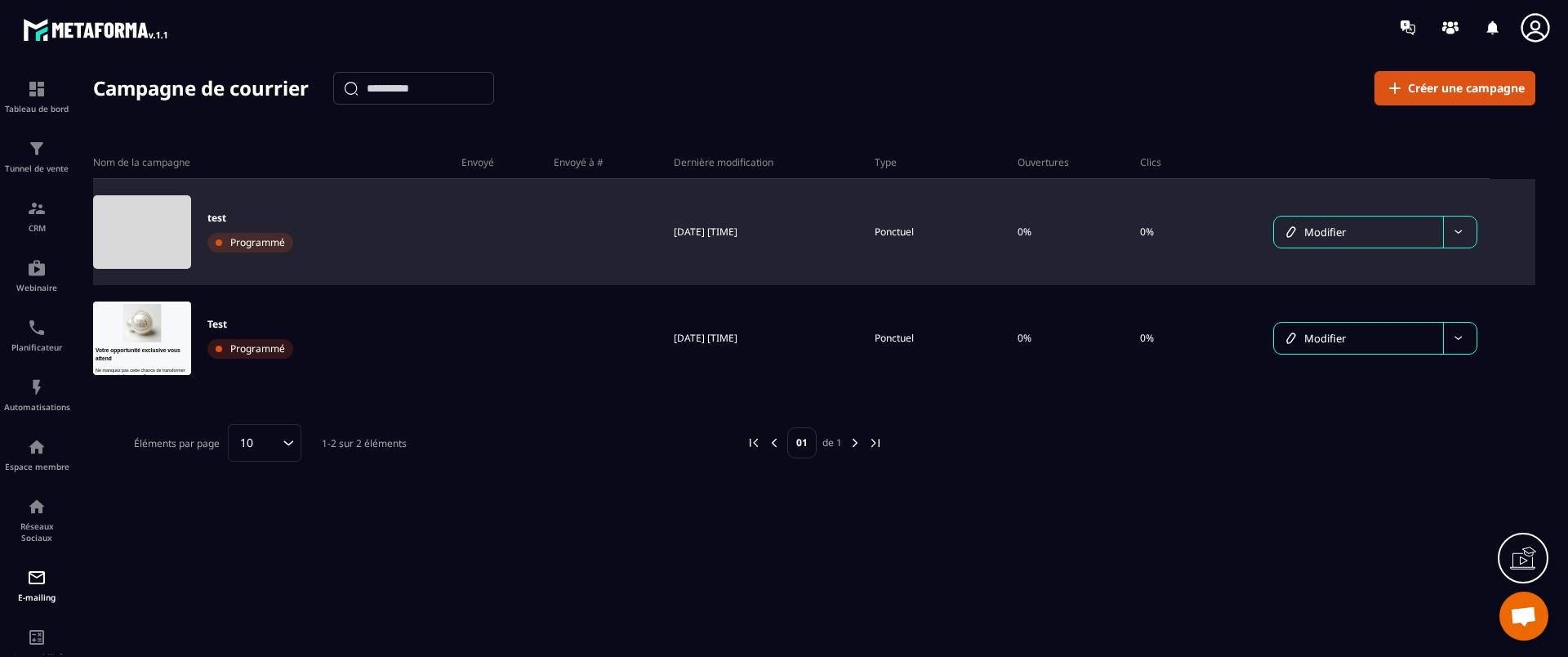 click at bounding box center [1459, 232] 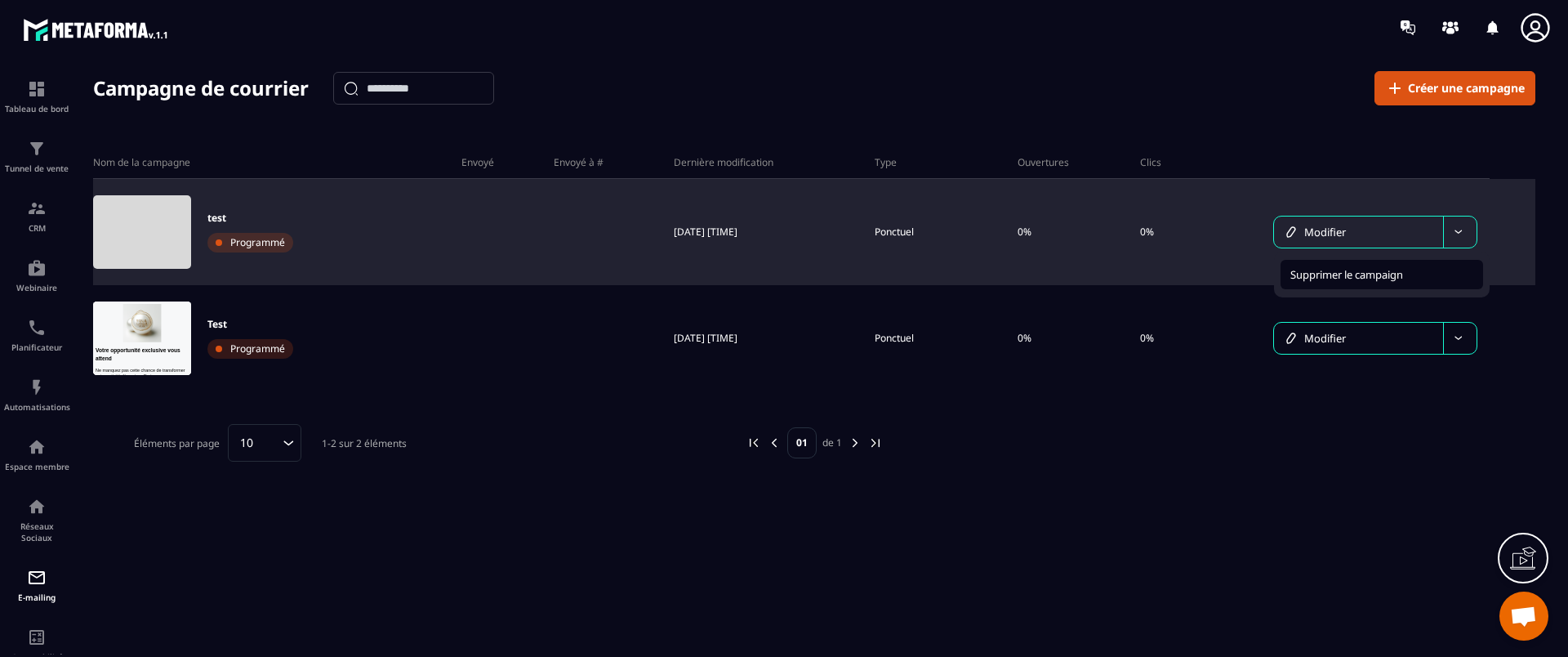 click on "Supprimer le campaign" at bounding box center [1347, 275] 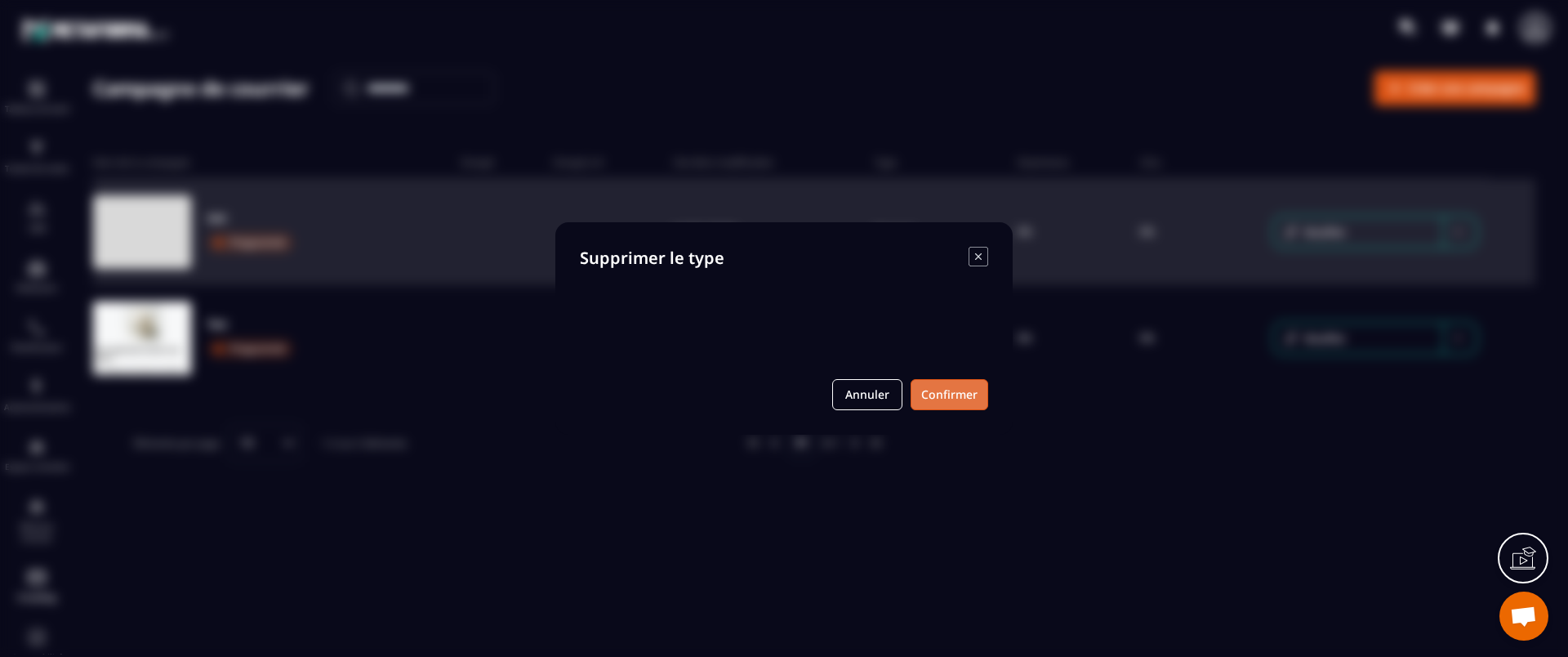click on "Confirmer" at bounding box center [949, 395] 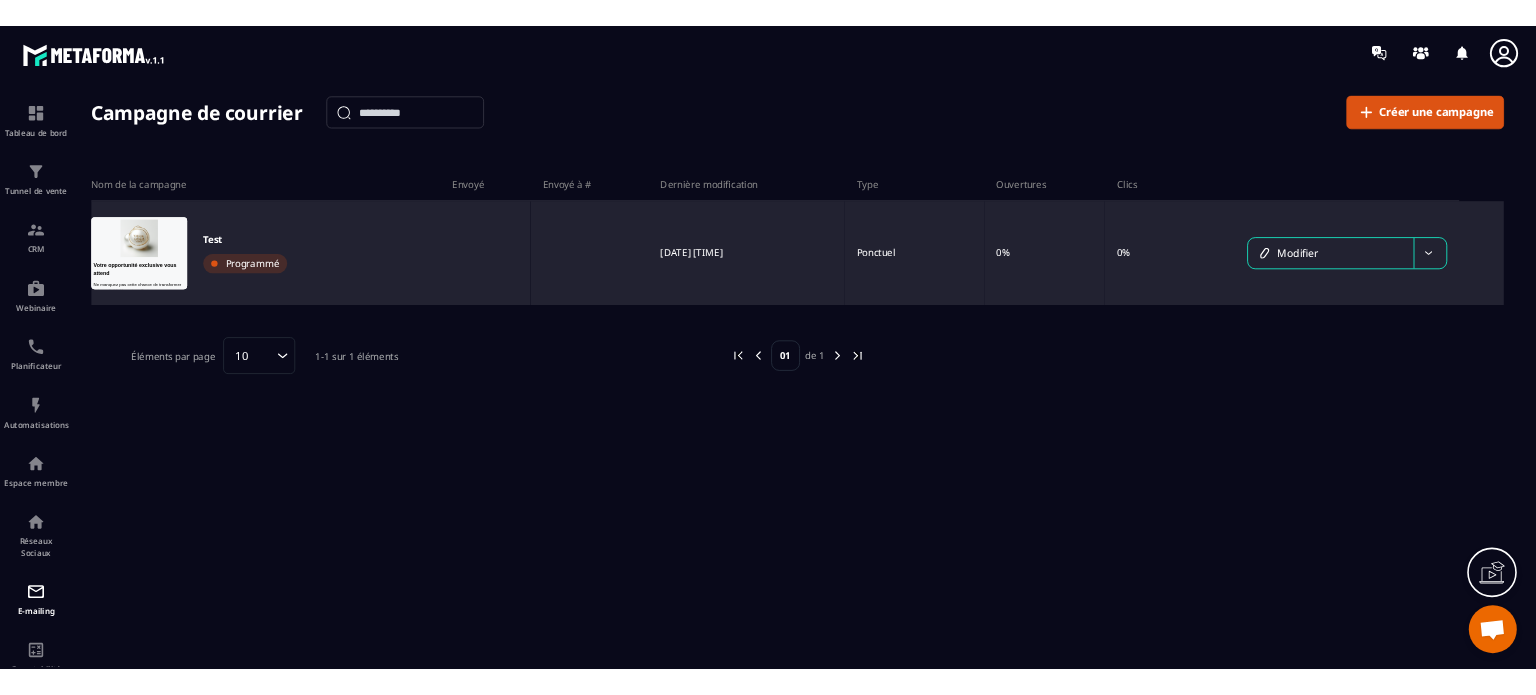 scroll, scrollTop: 0, scrollLeft: 0, axis: both 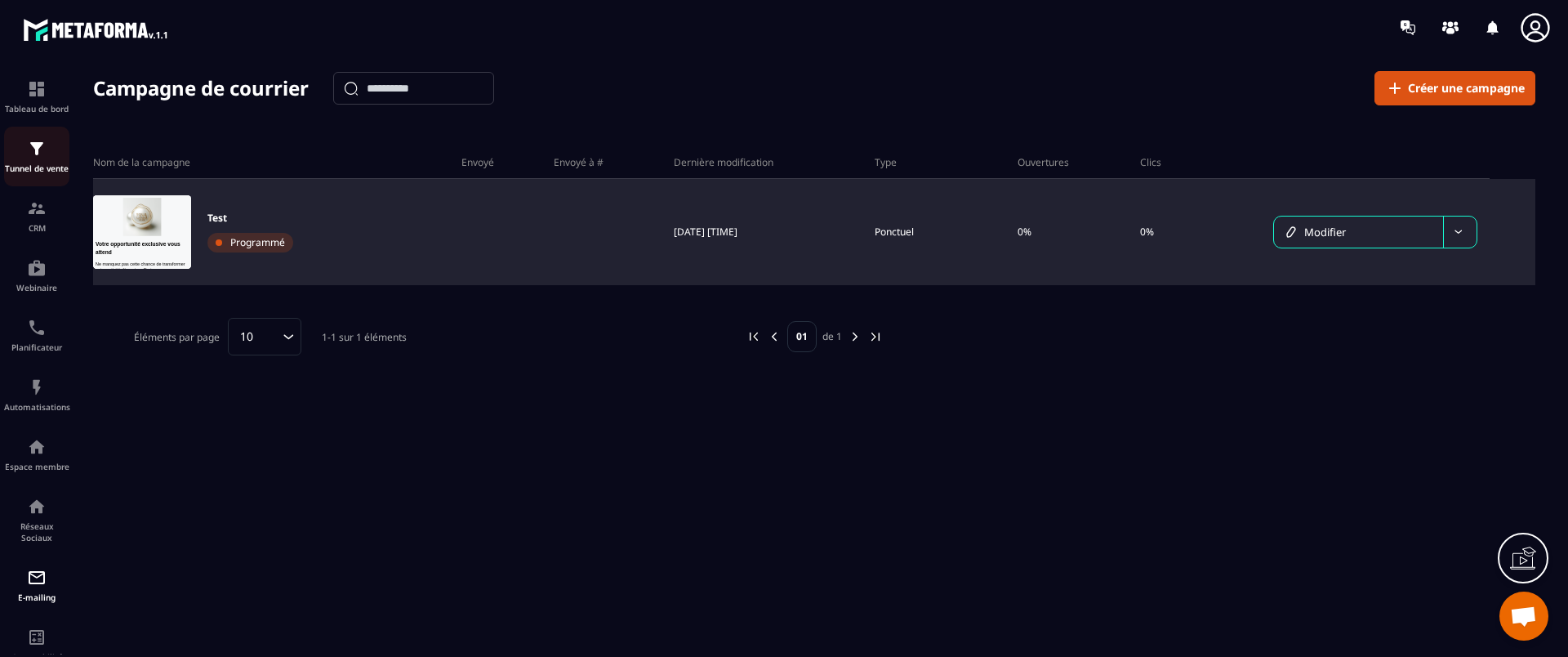 click on "Tunnel de vente" at bounding box center (37, 168) 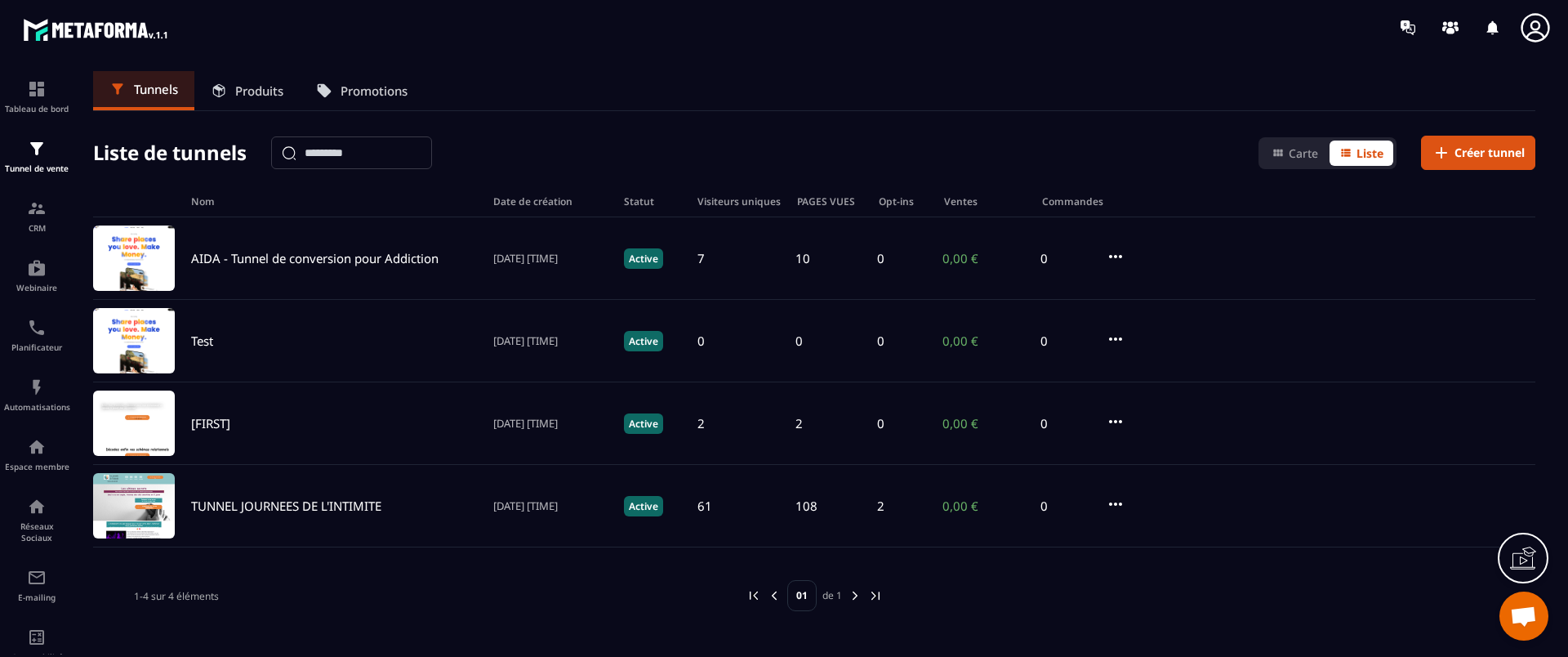 click on "[FIRST] [LAST]  [DATE] [TIME]" 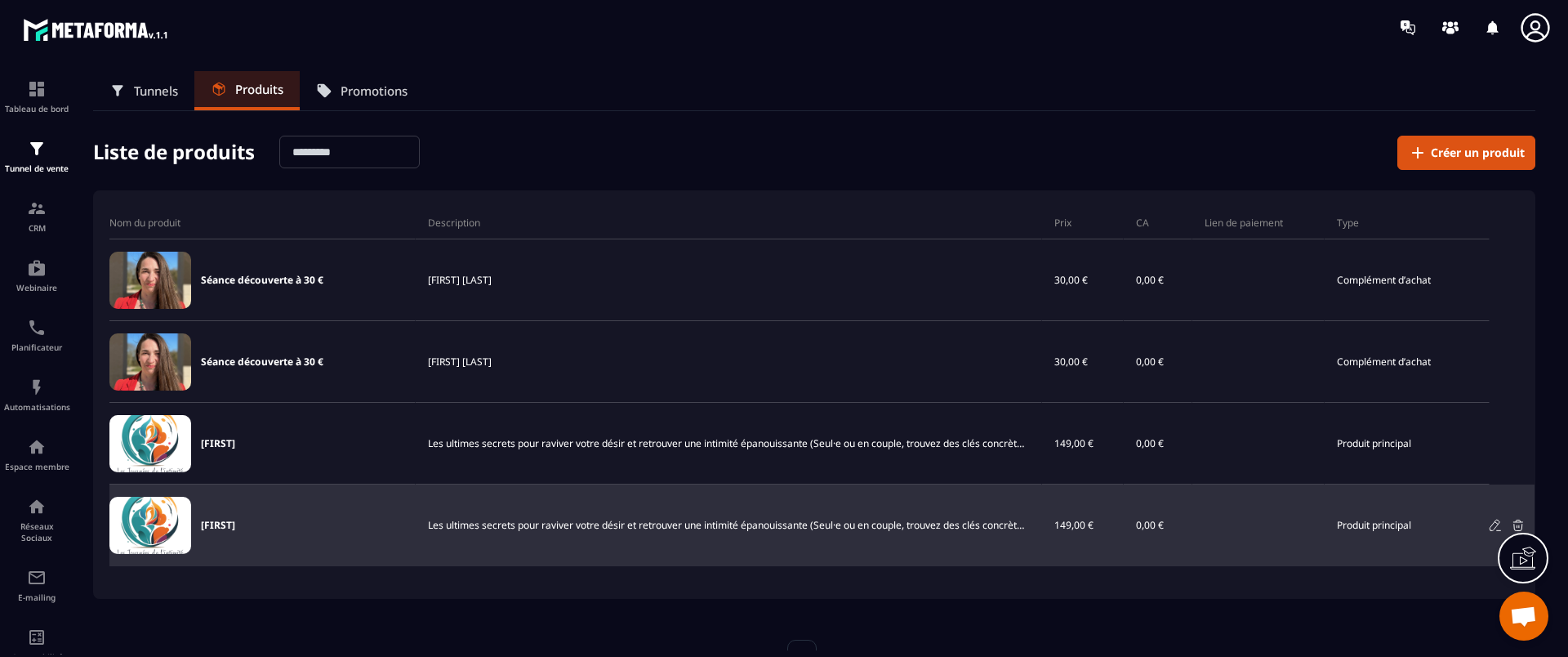 click 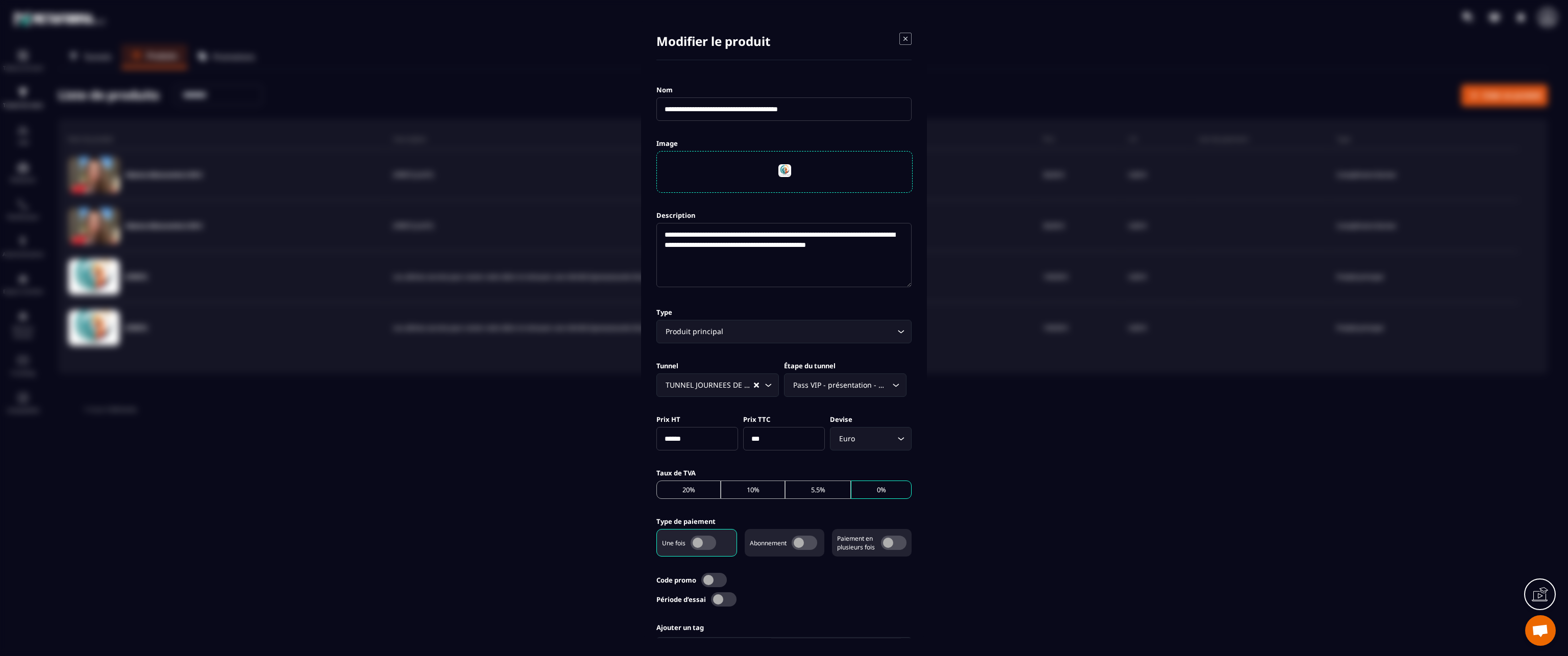 drag, startPoint x: 947, startPoint y: 0, endPoint x: 890, endPoint y: 550, distance: 552.9457 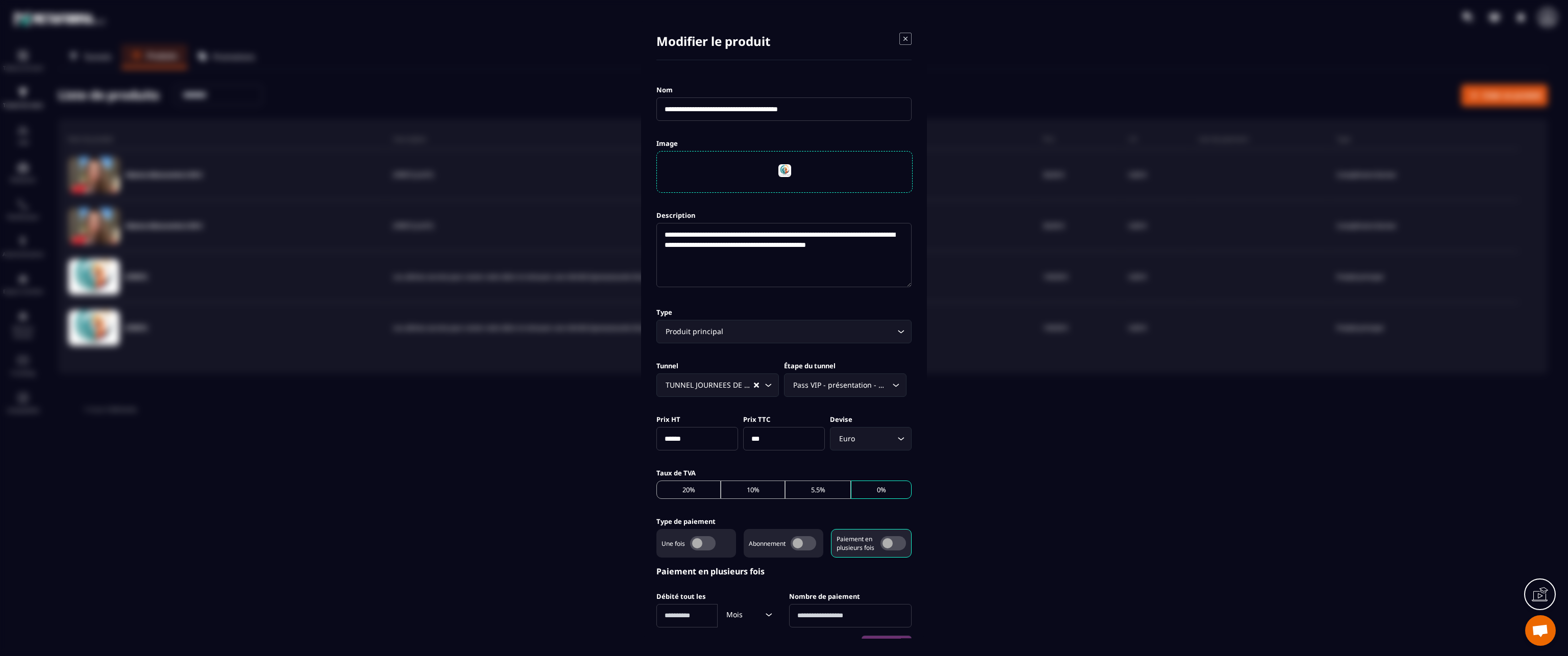 click at bounding box center [687, 616] 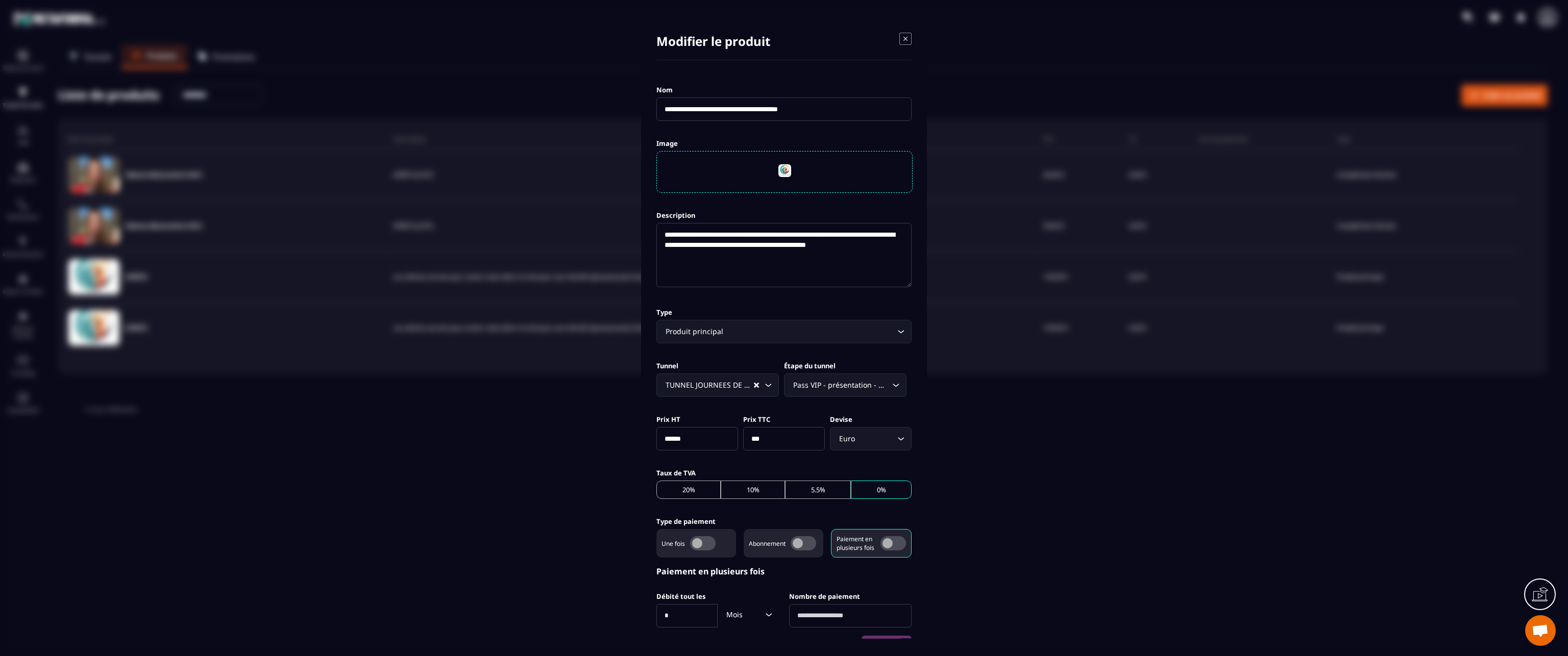 type on "*" 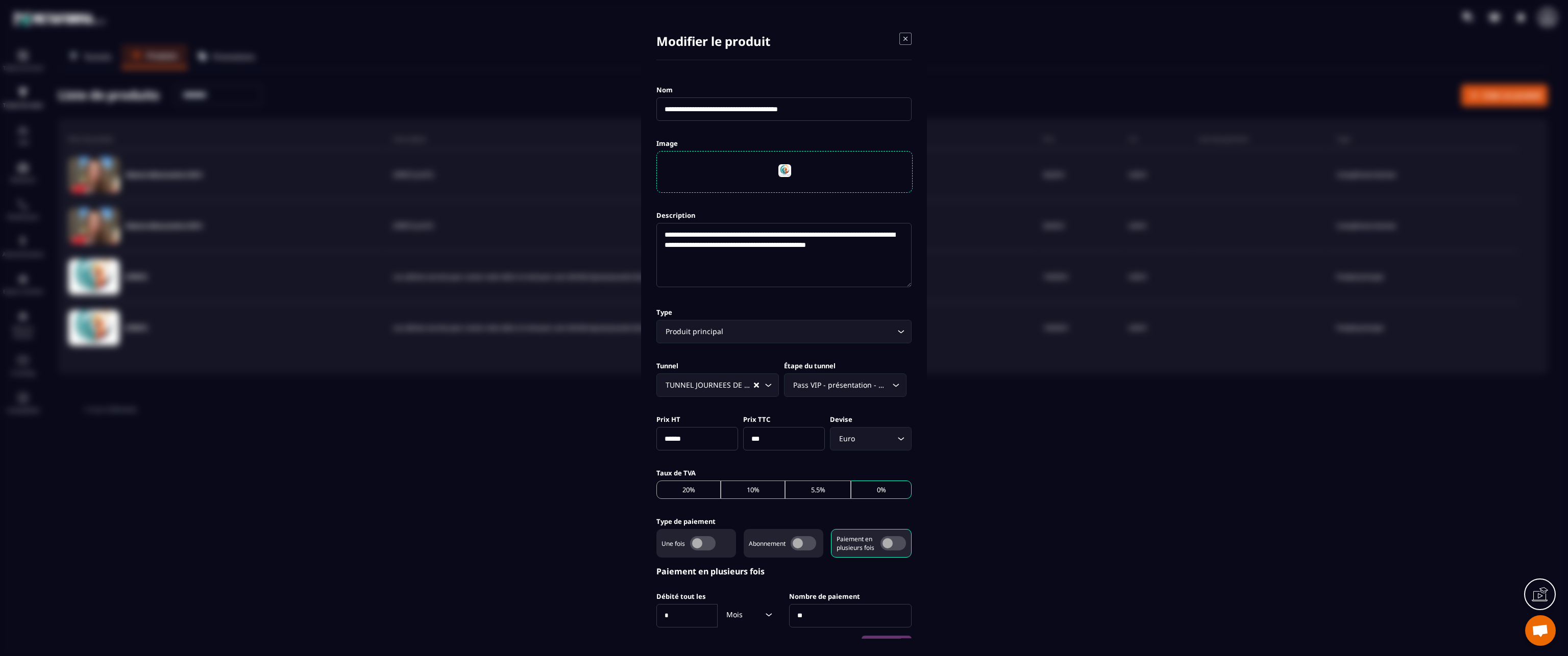 type on "**" 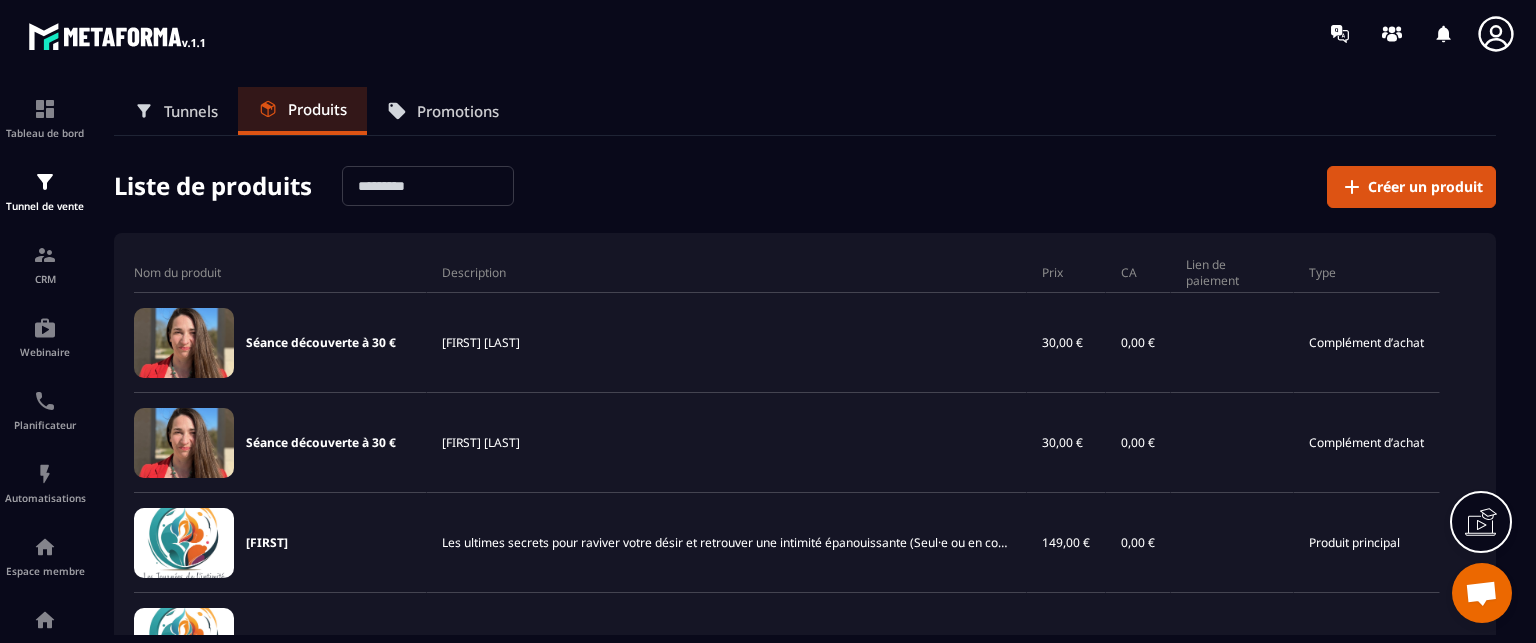 drag, startPoint x: 2838, startPoint y: 1, endPoint x: 906, endPoint y: 115, distance: 1935.3605 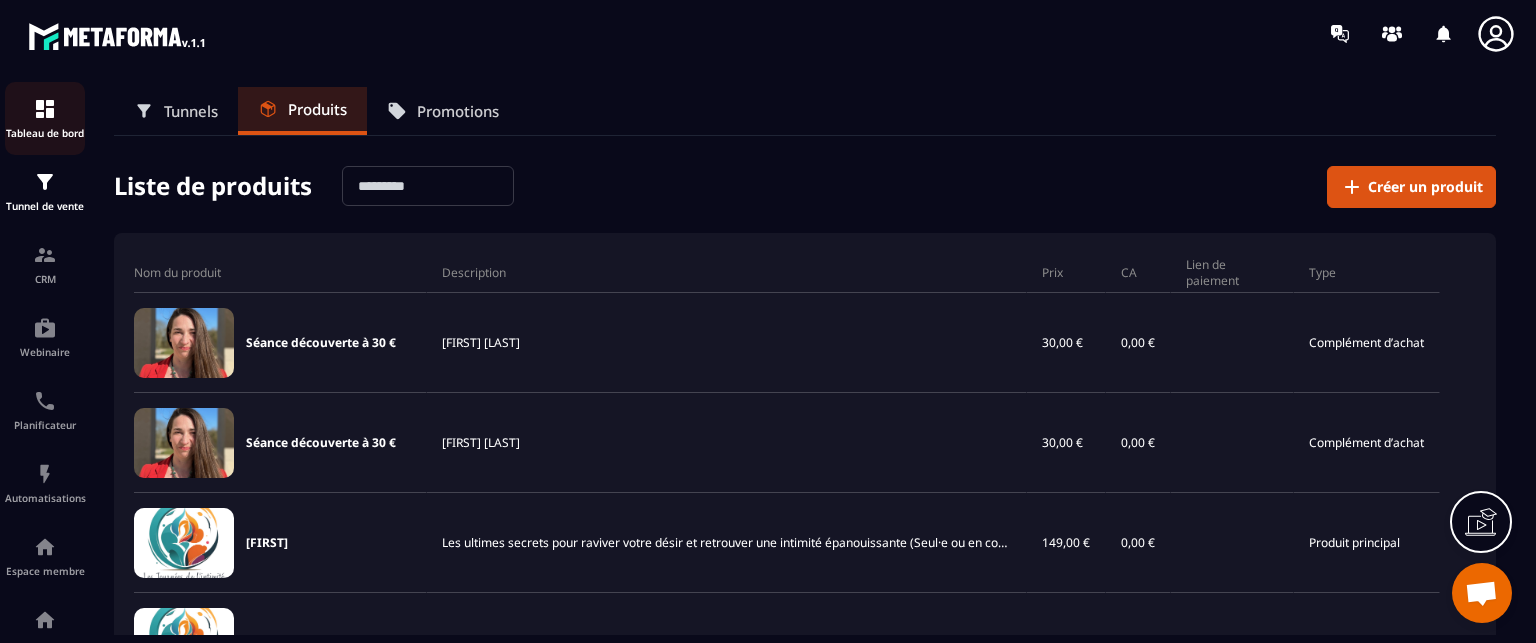 click on "Tableau de bord" at bounding box center [45, 118] 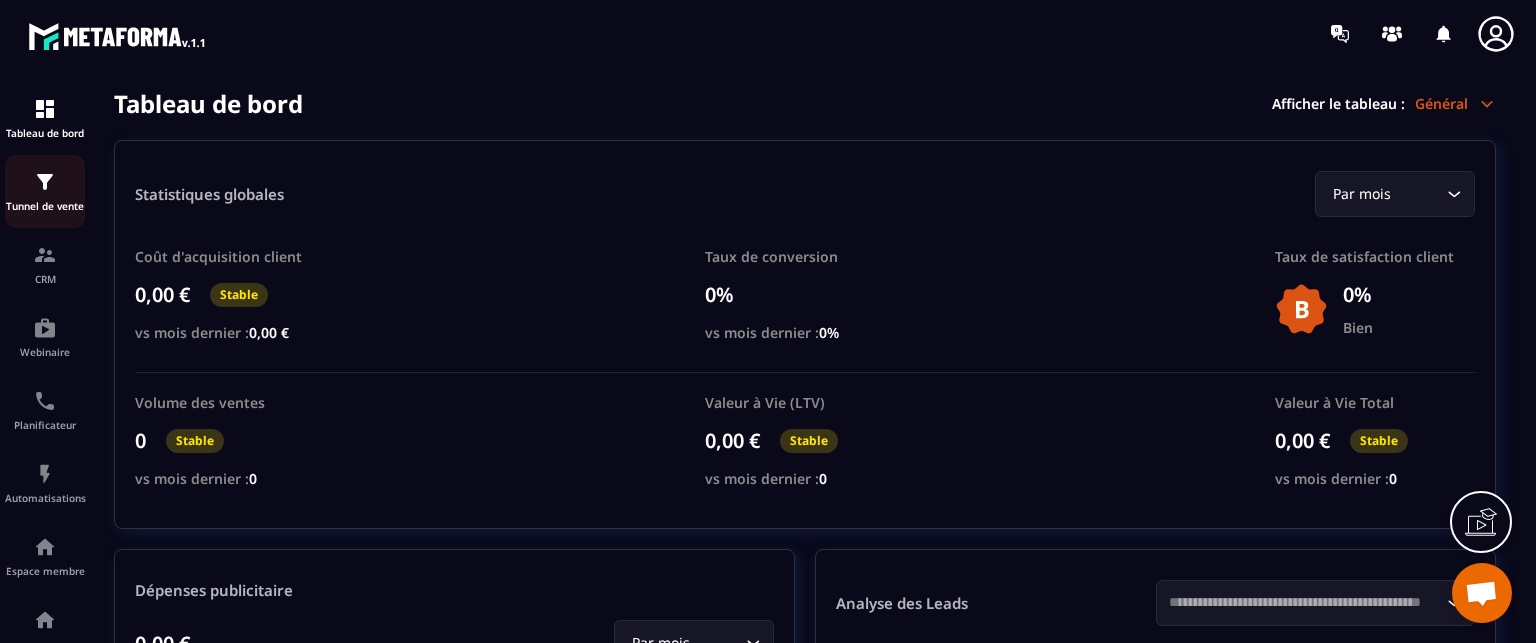 click at bounding box center (45, 182) 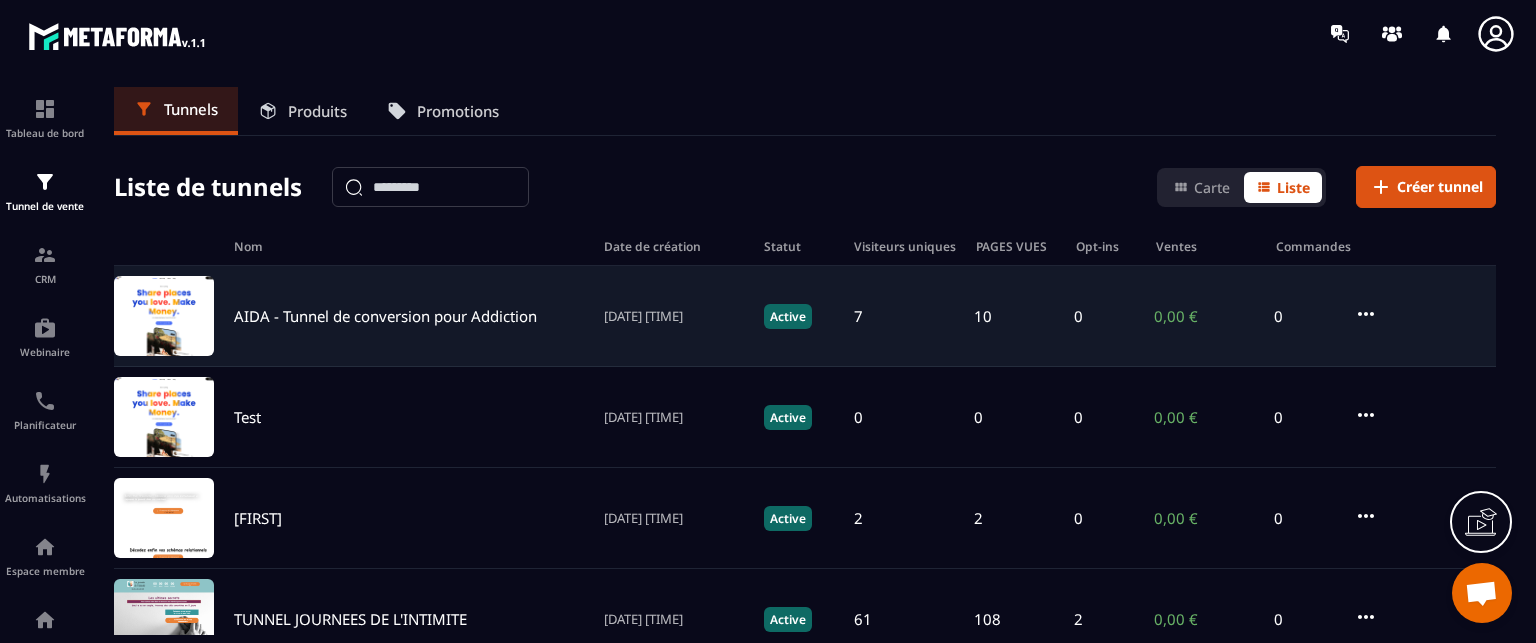 click on "AIDA - Tunnel de conversion pour Addiction" at bounding box center (385, 316) 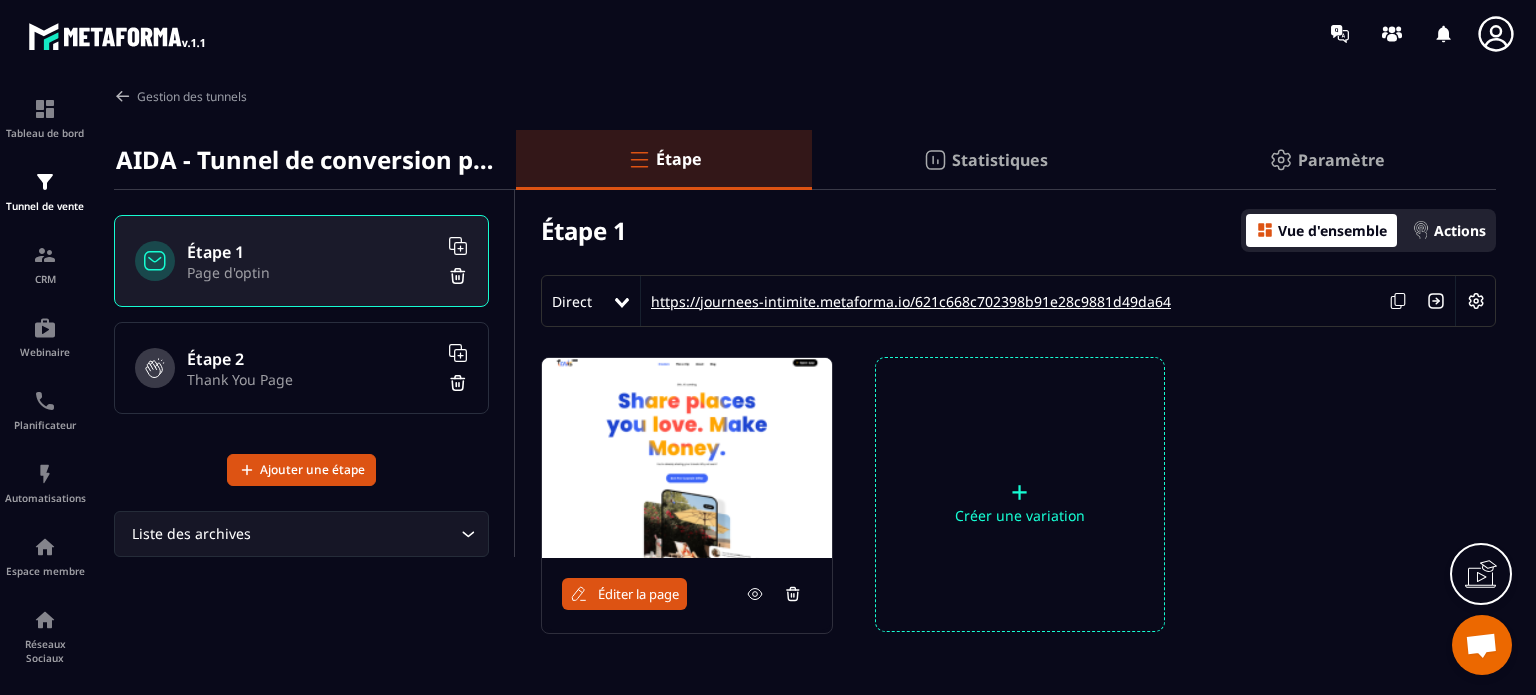 click on "https://journees-intimite.metaforma.io/621c668c702398b91e28c9881d49da64" at bounding box center [906, 301] 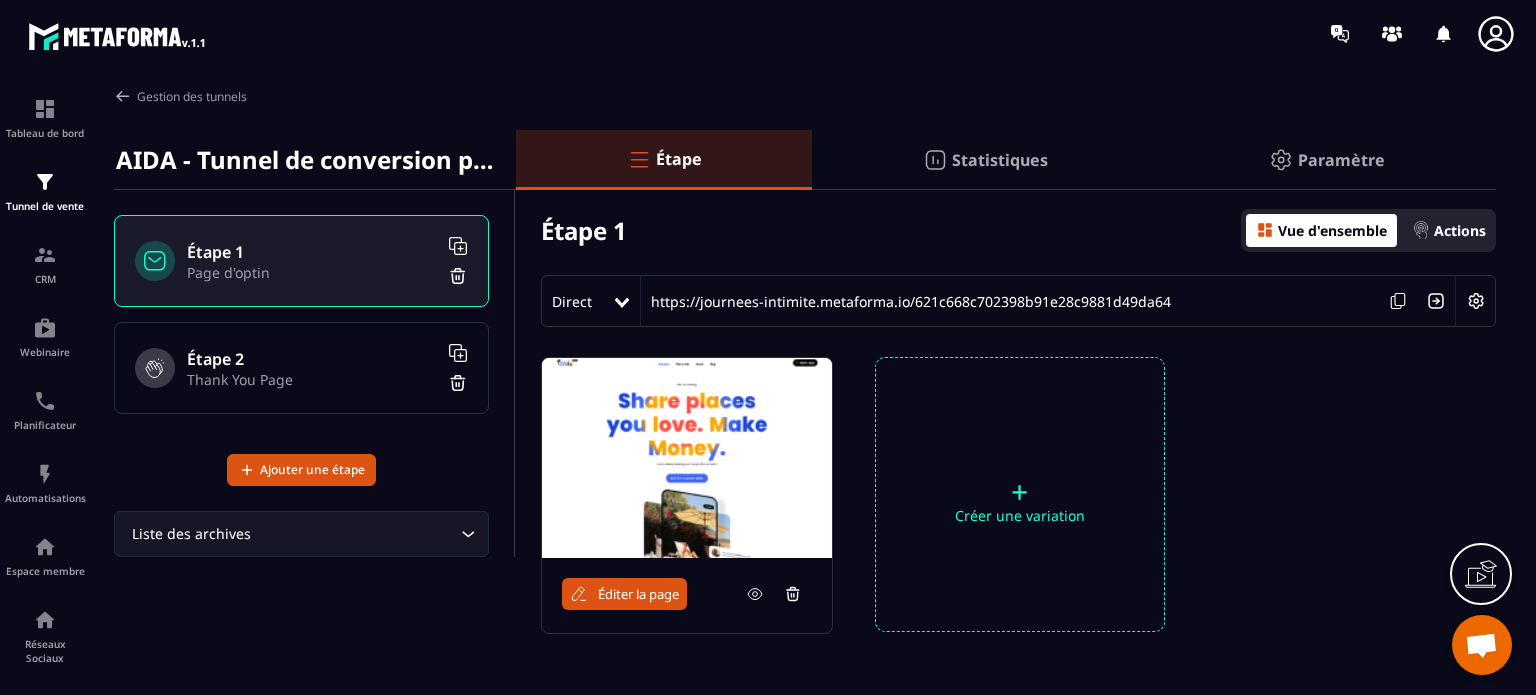 click 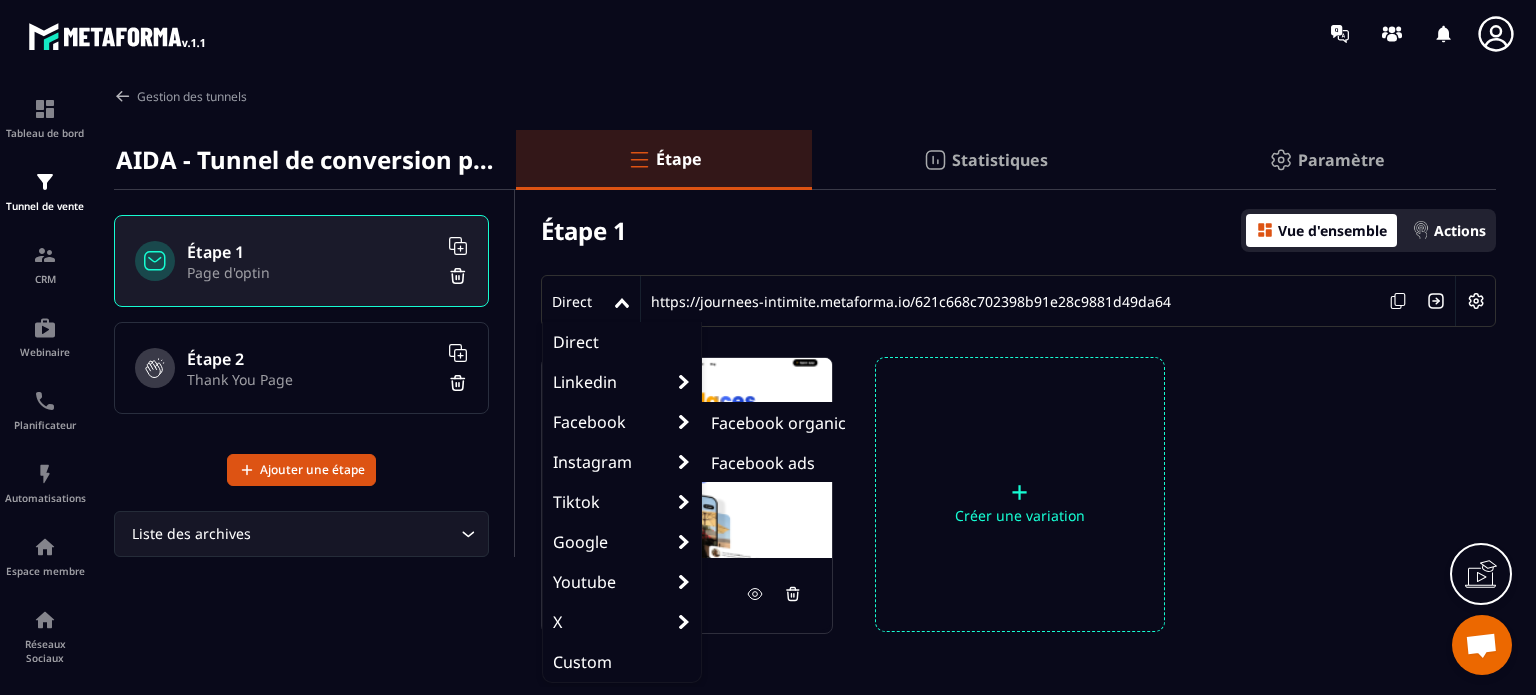 click on "Facebook ads" at bounding box center [763, 463] 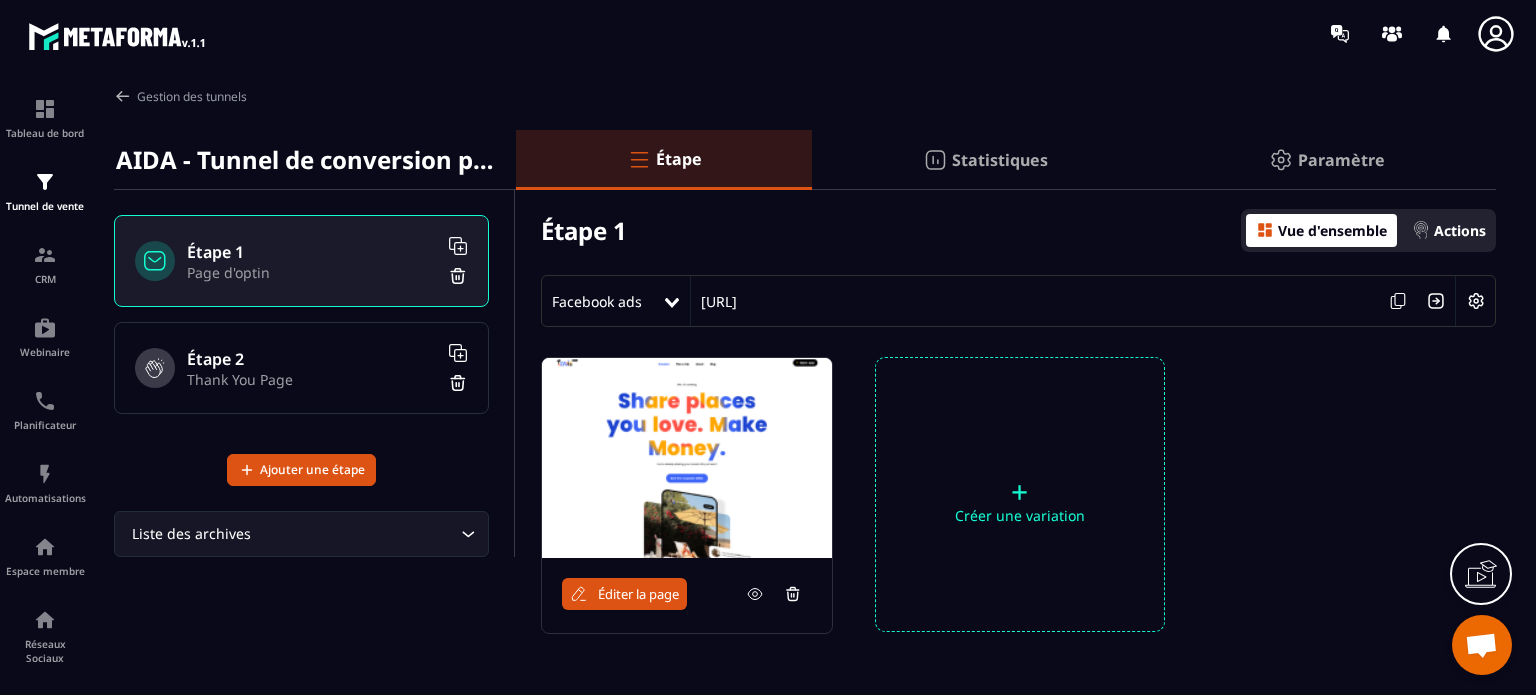 click 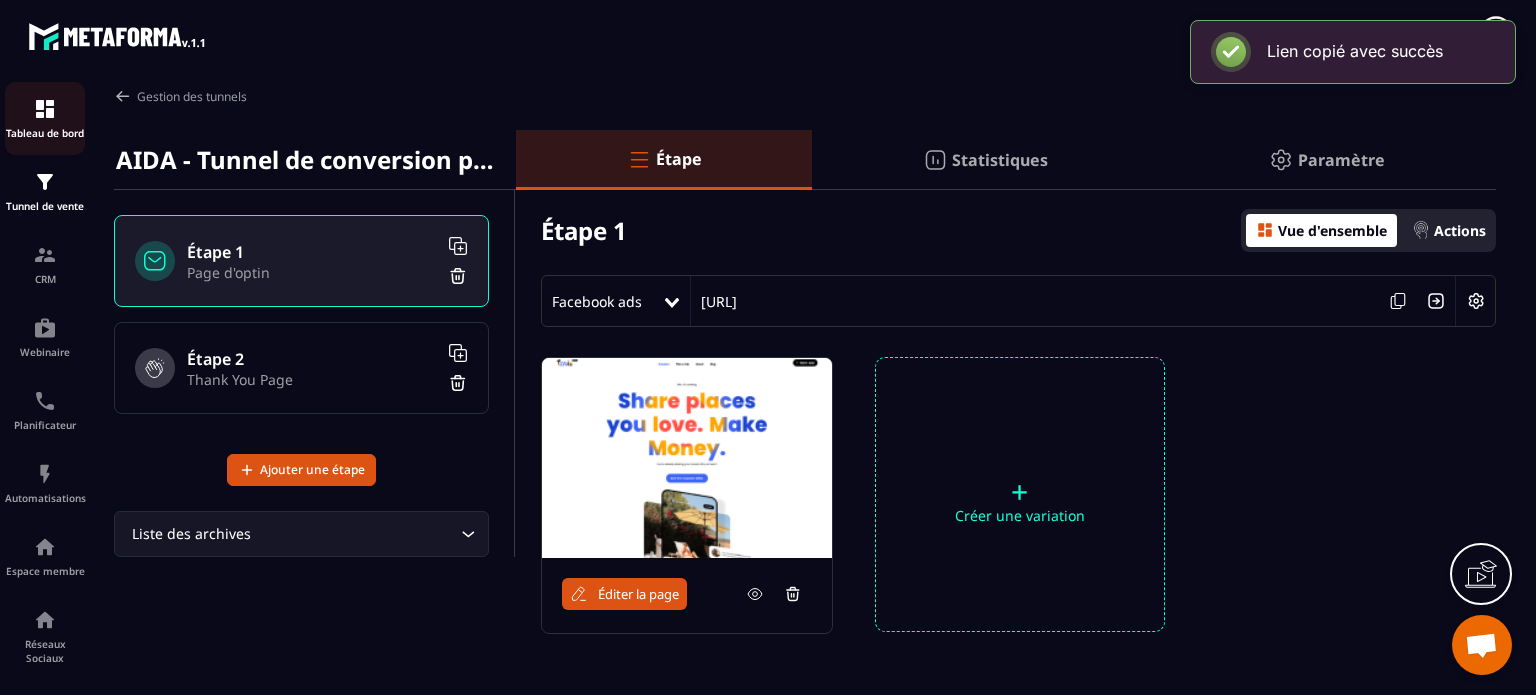 click on "Tableau de bord" at bounding box center [45, 118] 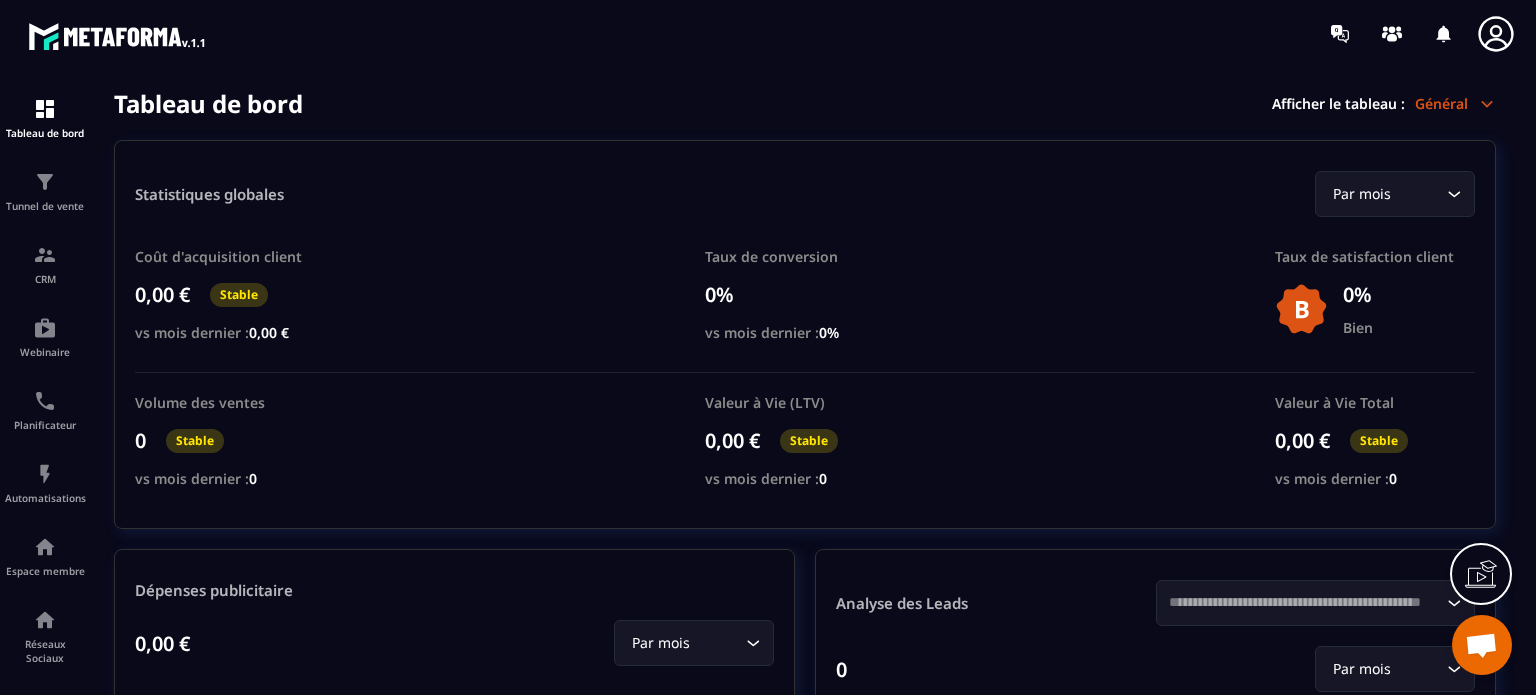click on "Statistiques globales Par mois Loading... Coût d'acquisition client 0,00 € Stable vs mois dernier :  0,00 € Taux de conversion 0%  vs mois dernier :  0% Taux de satisfaction client 0%  Bien Volume des ventes 0 Stable vs mois dernier :  0 Valeur à Vie (LTV) 0,00 € Stable vs mois dernier :  0 Valeur à Vie Total 0,00 € Stable vs mois dernier :  0" at bounding box center (805, 334) 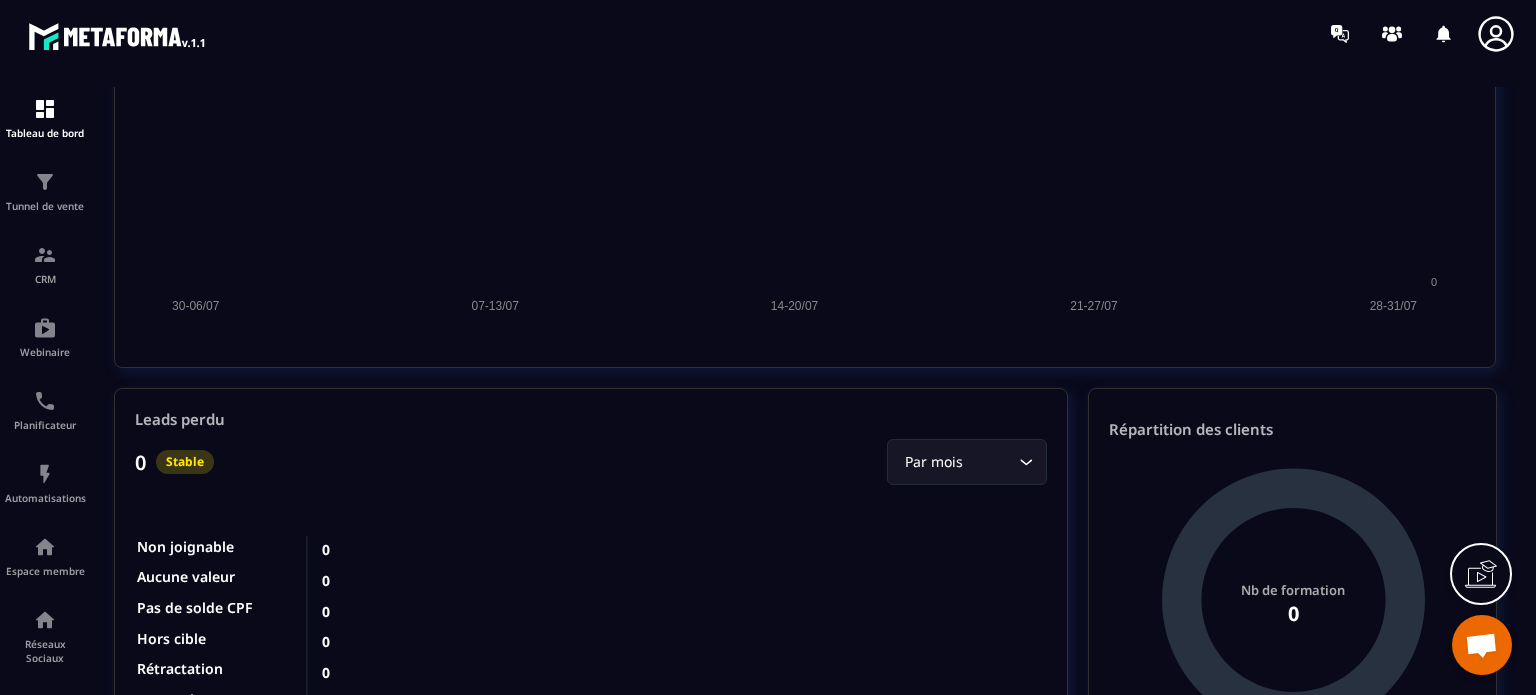 scroll, scrollTop: 1760, scrollLeft: 0, axis: vertical 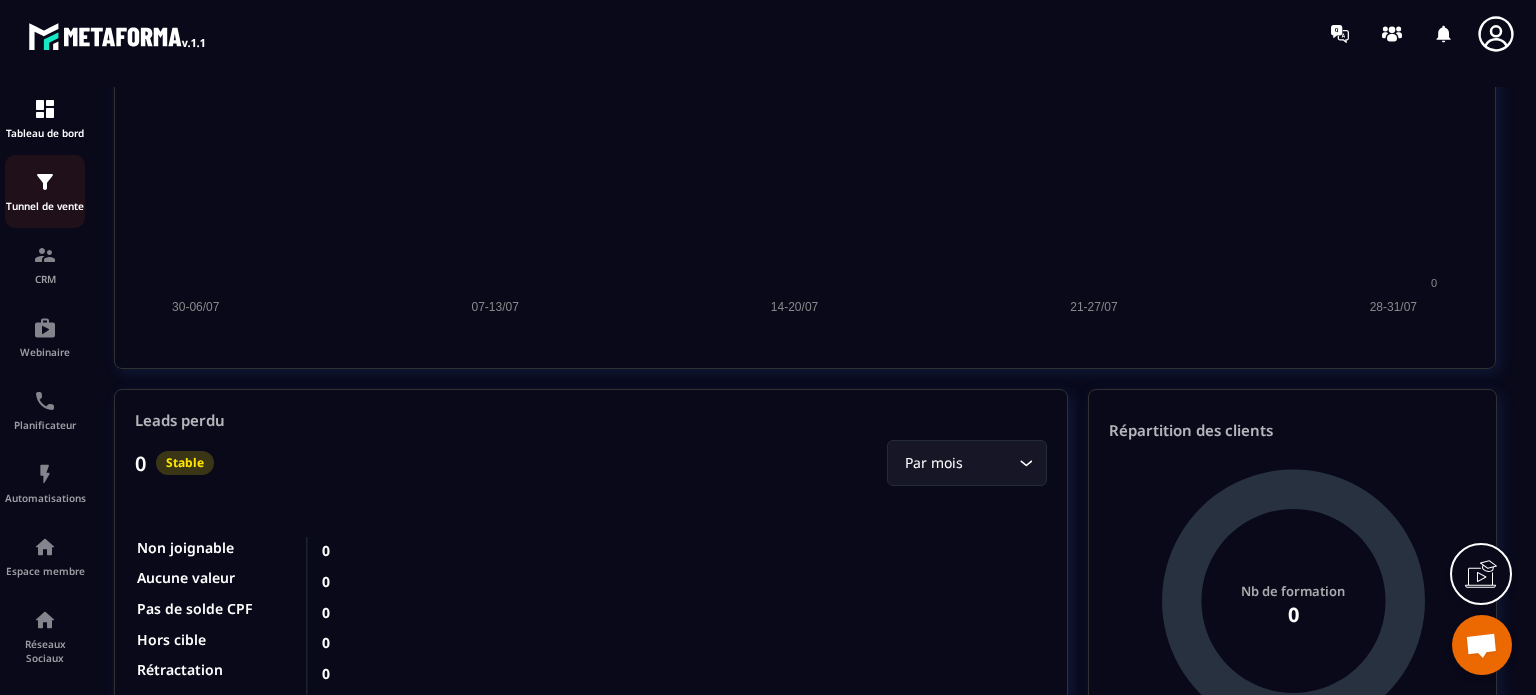 click at bounding box center (45, 182) 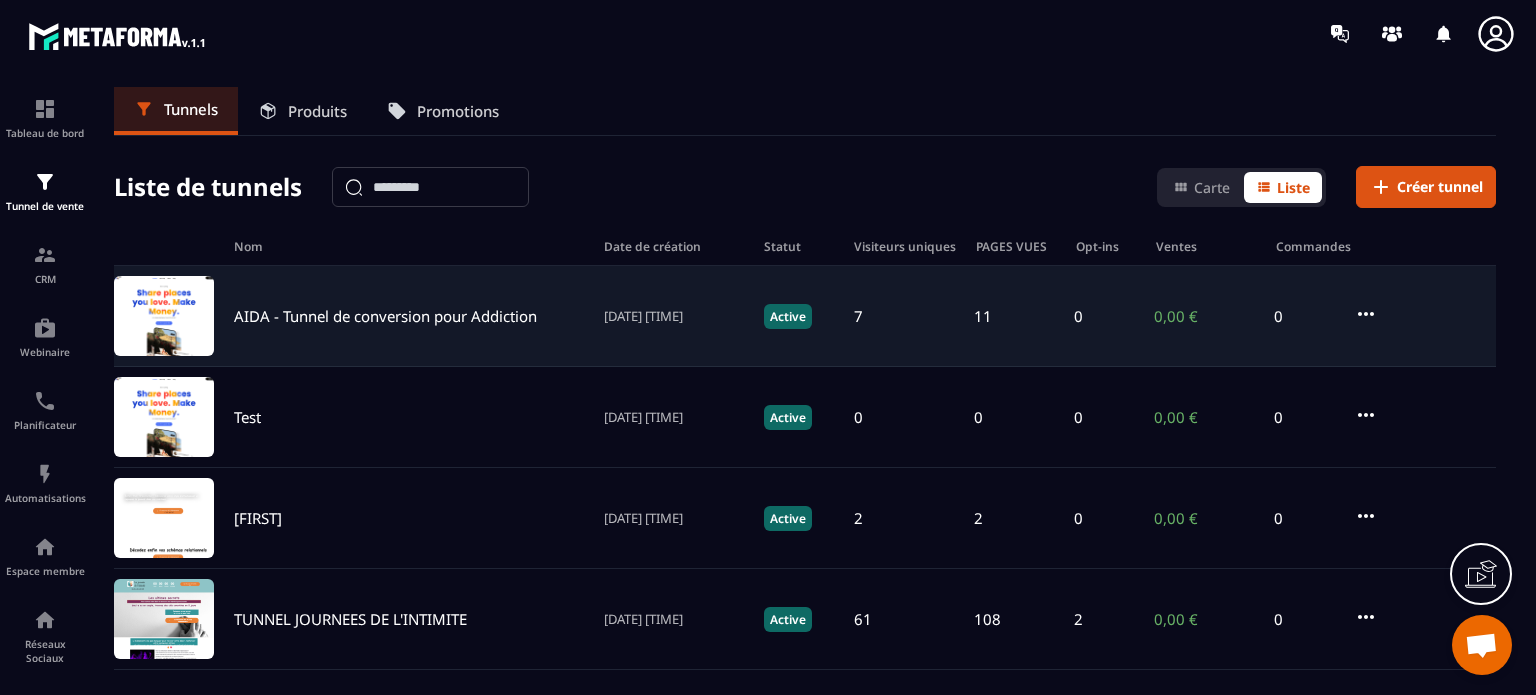 click on "AIDA - Tunnel de conversion pour Addiction" at bounding box center (385, 316) 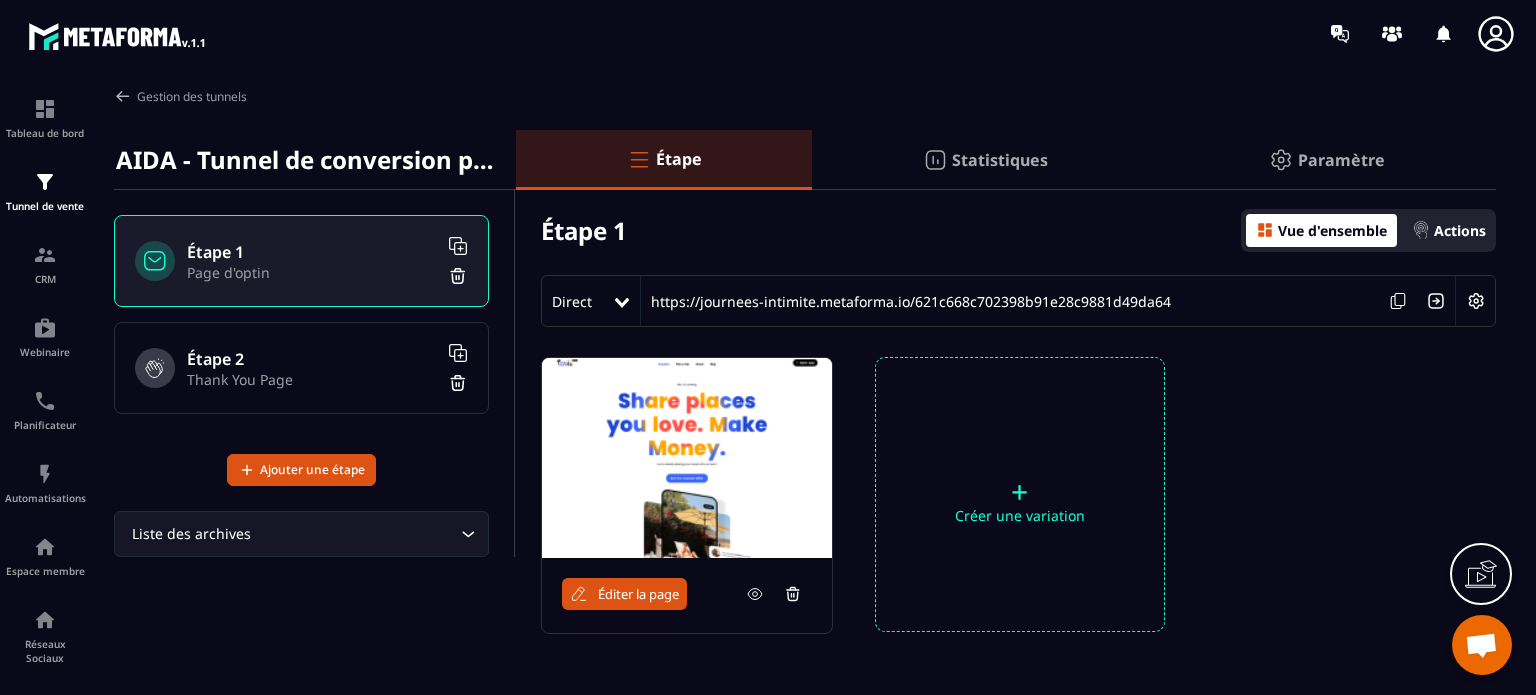 click on "Direct" at bounding box center (577, 301) 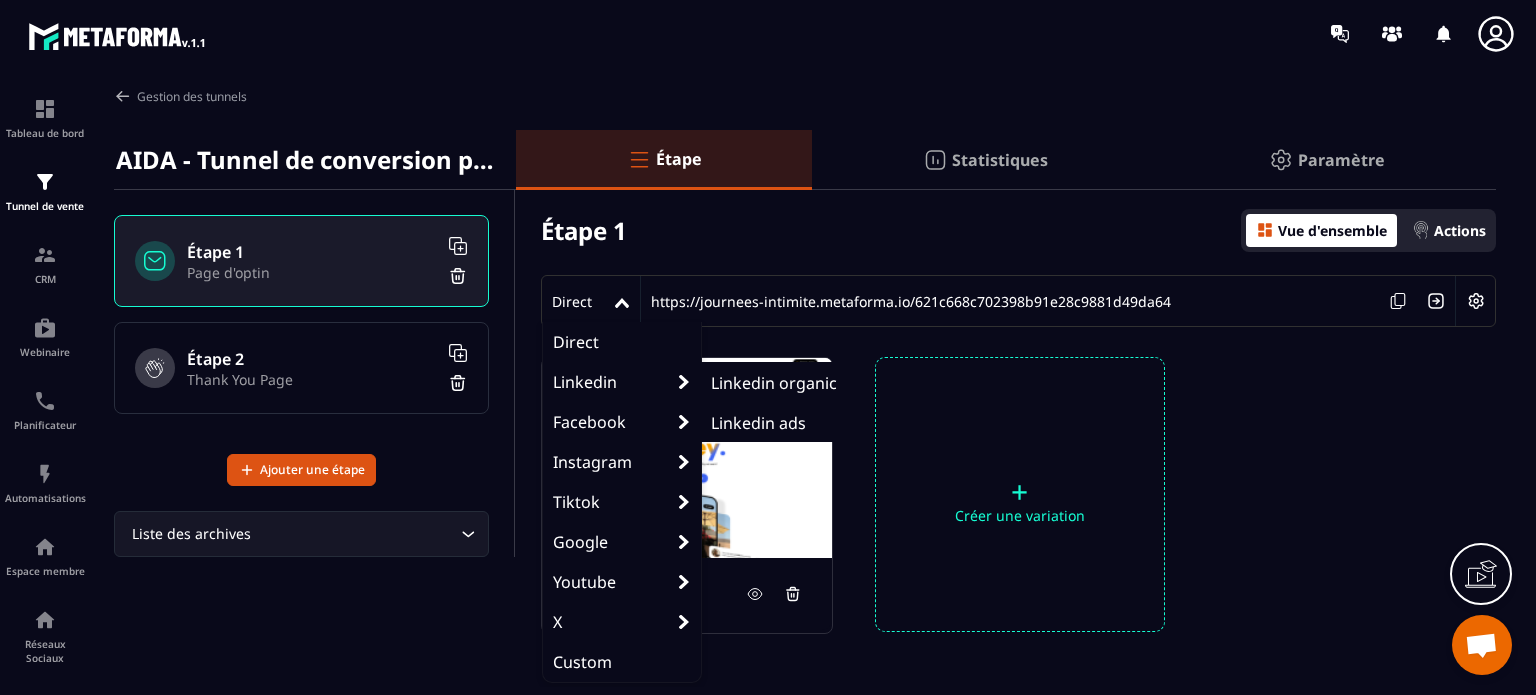 click on "Linkedin ads" at bounding box center (758, 423) 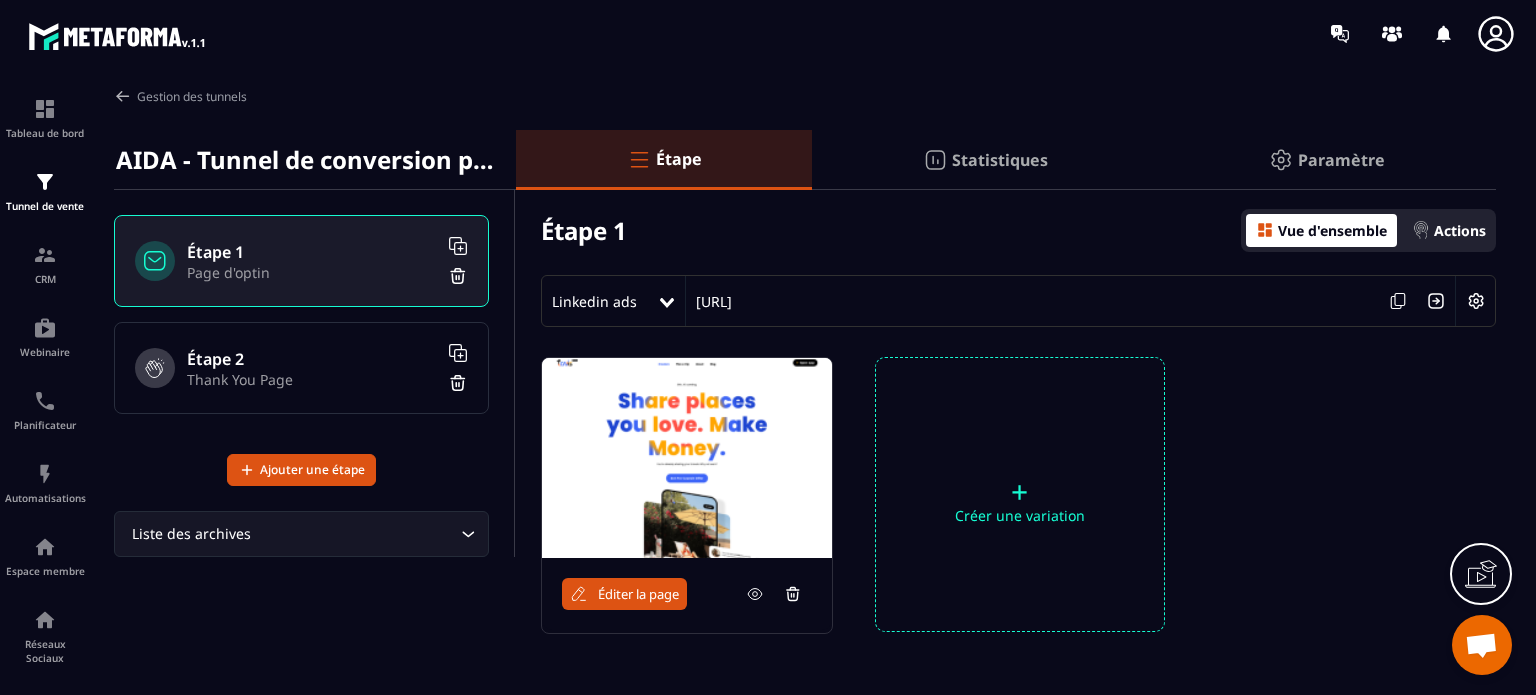 click 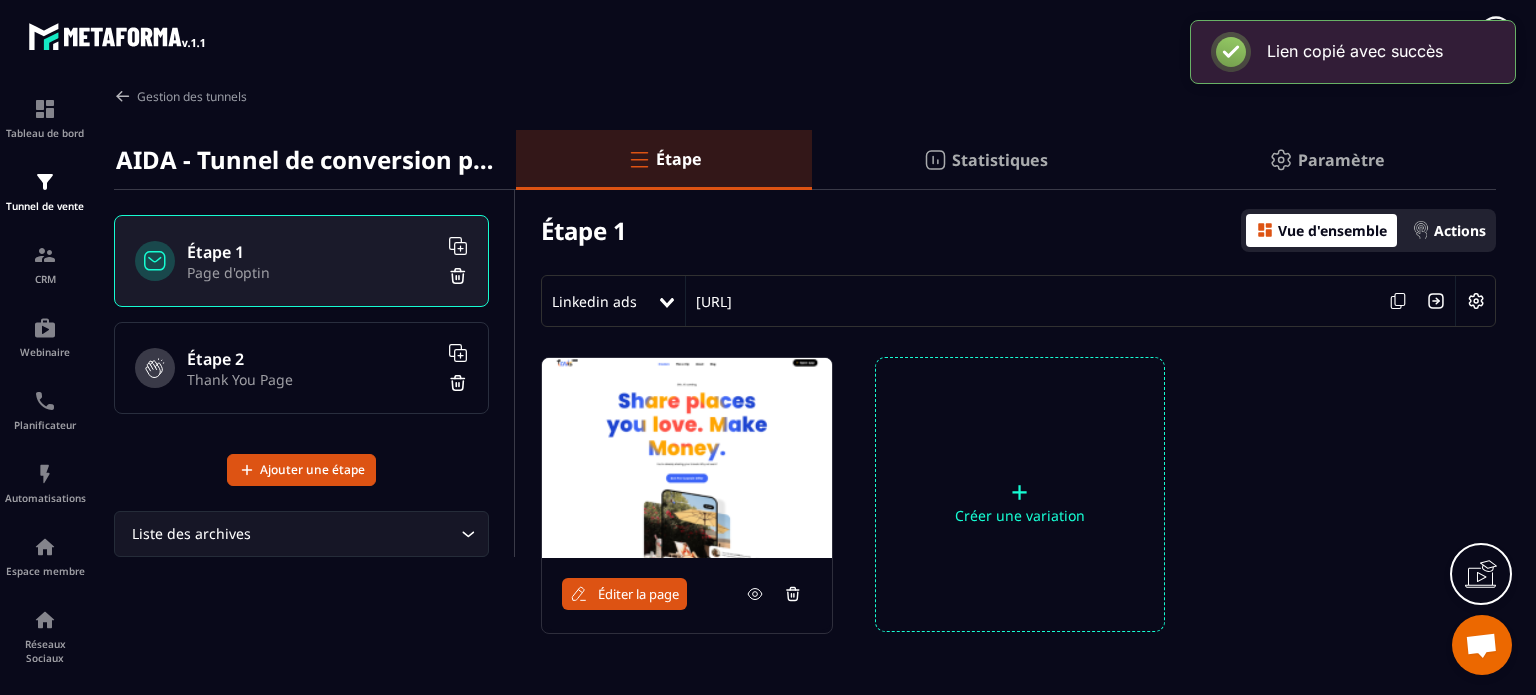 click on "Linkedin ads" at bounding box center (599, 301) 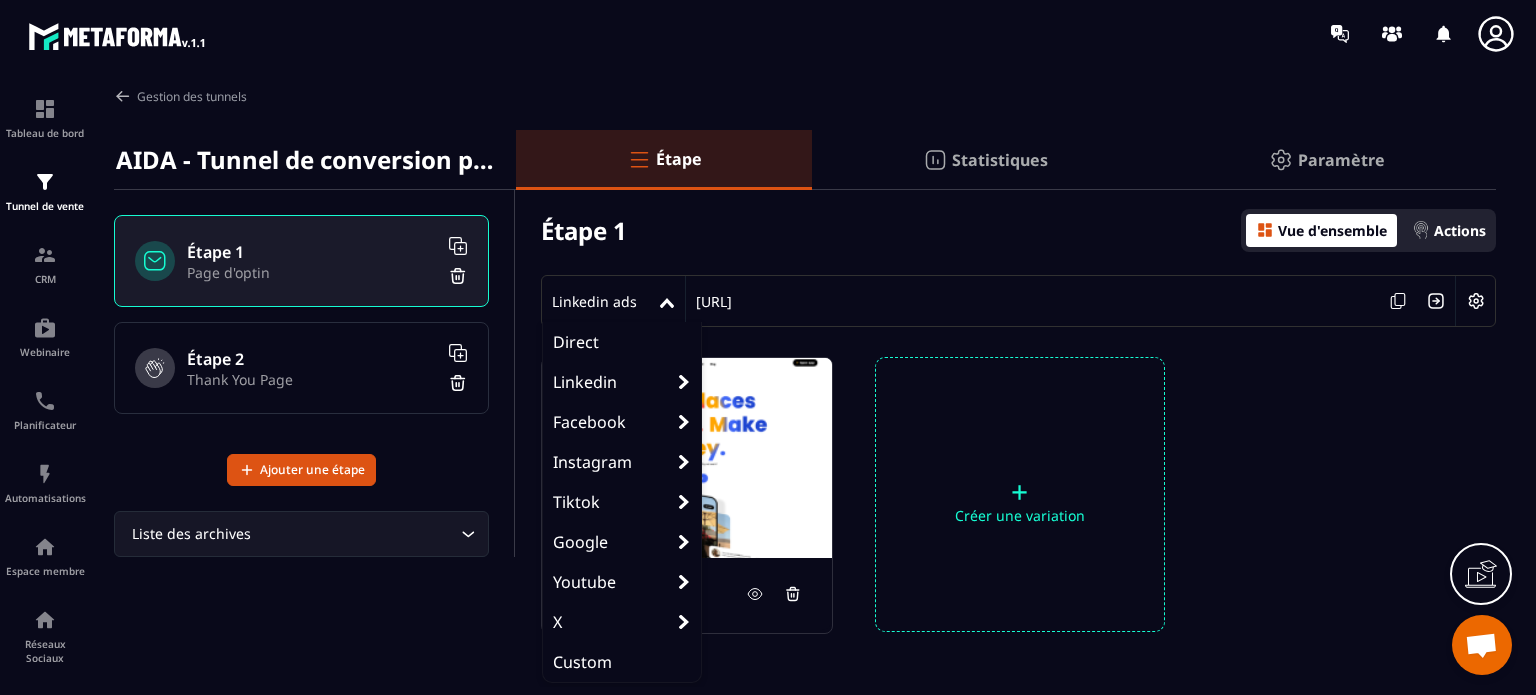 click on "Direct" at bounding box center [622, 342] 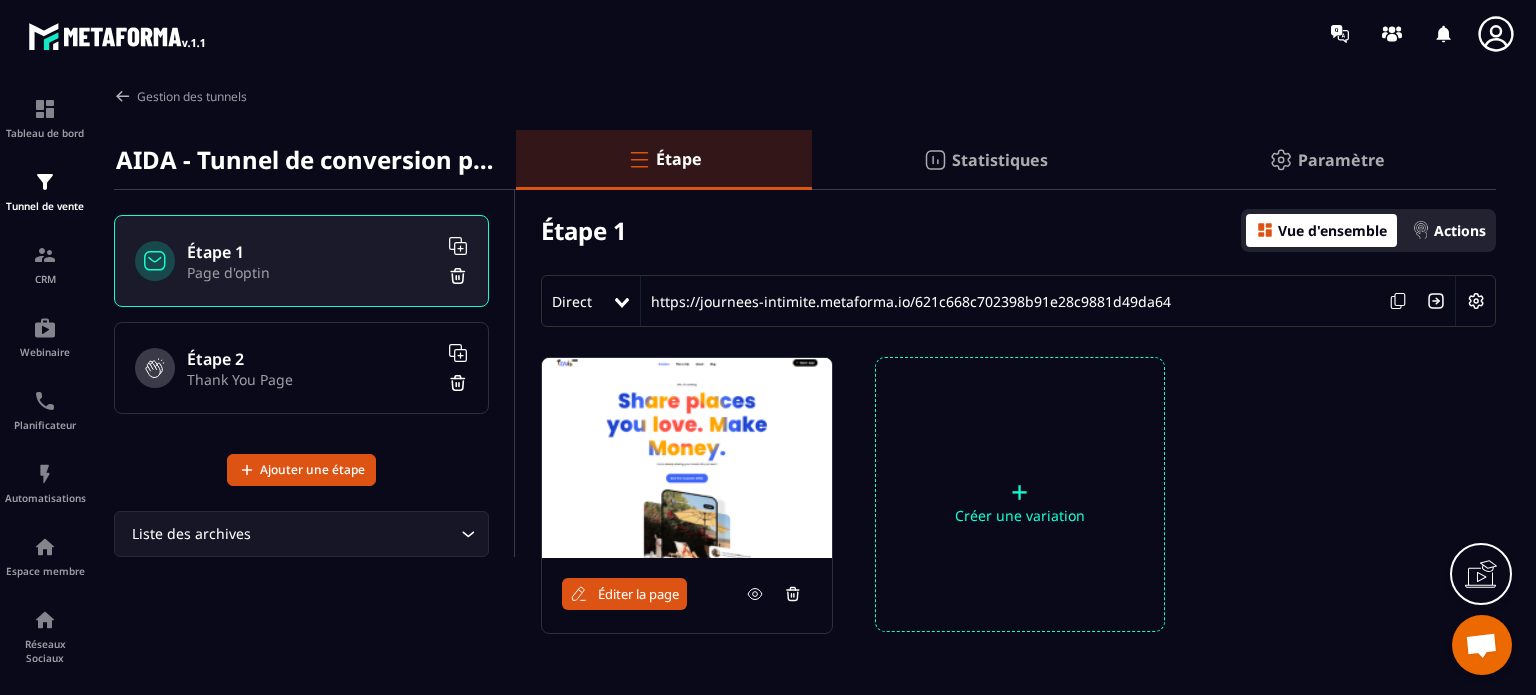 click at bounding box center (1351, 494) 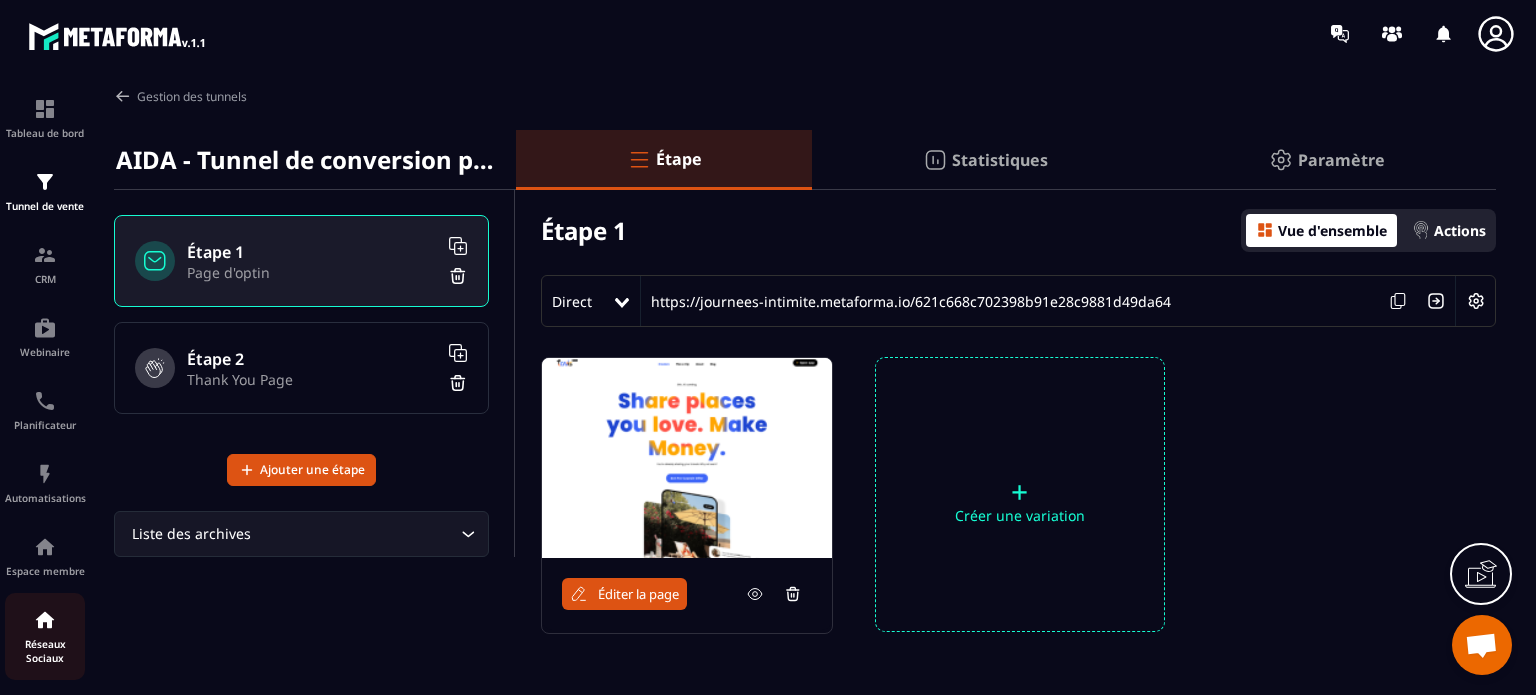 click at bounding box center (45, 620) 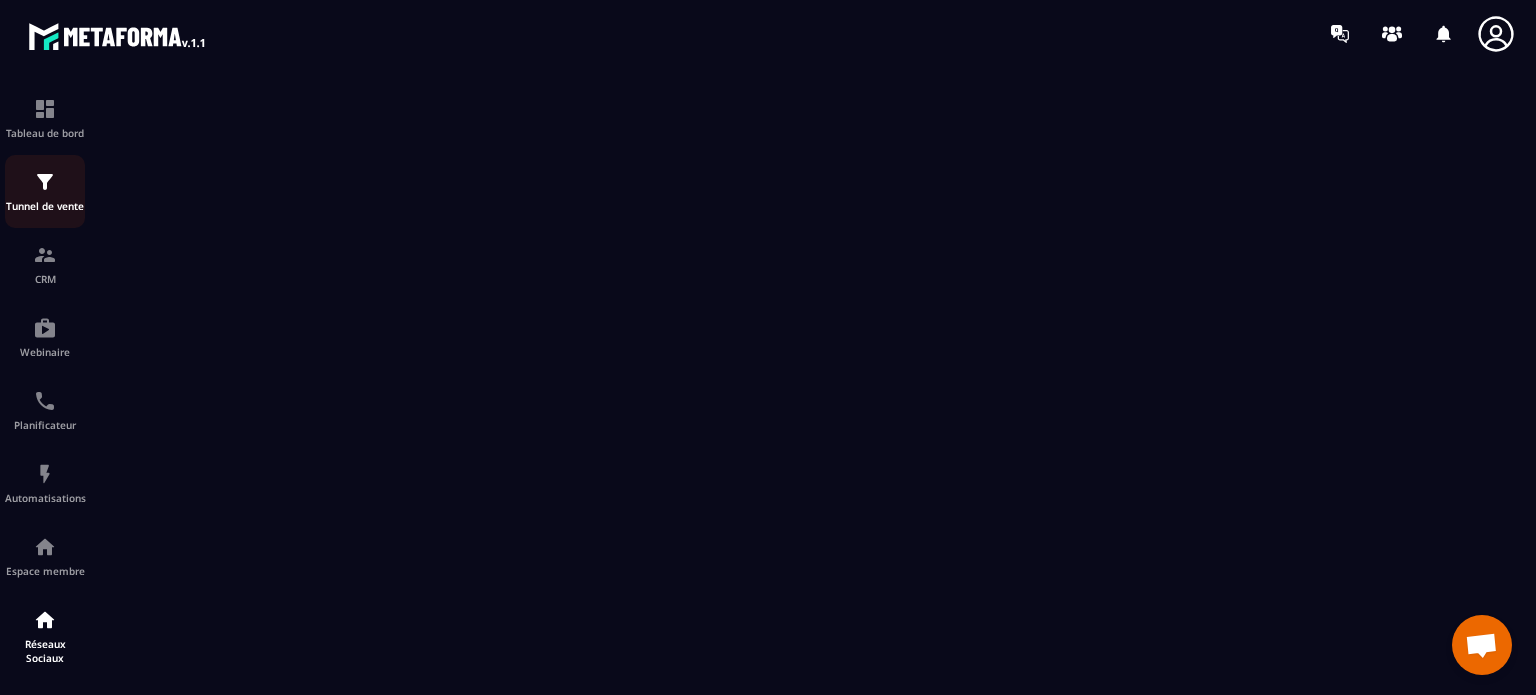 click on "Tunnel de vente" at bounding box center (45, 206) 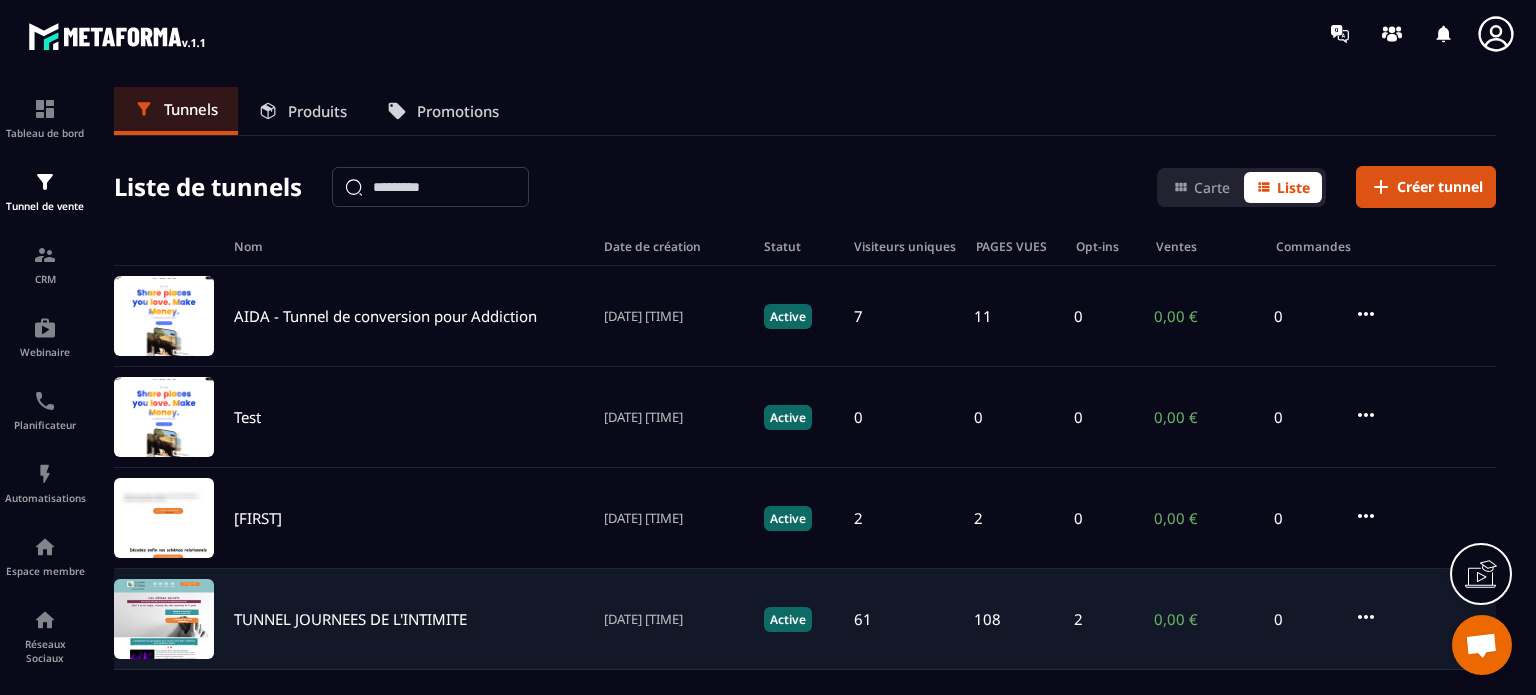 click on "TUNNEL JOURNEES DE L'INTIMITE" at bounding box center (350, 619) 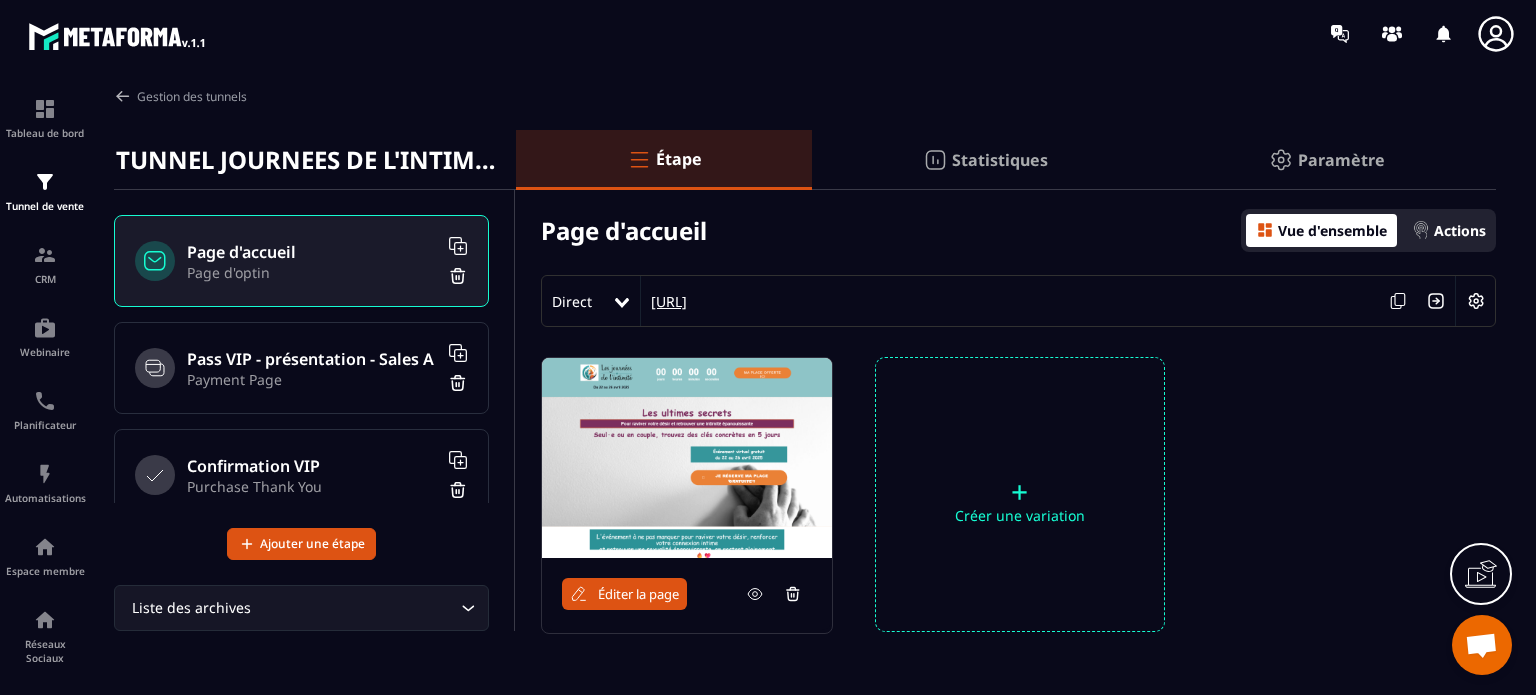 click on "[URL]" at bounding box center (664, 301) 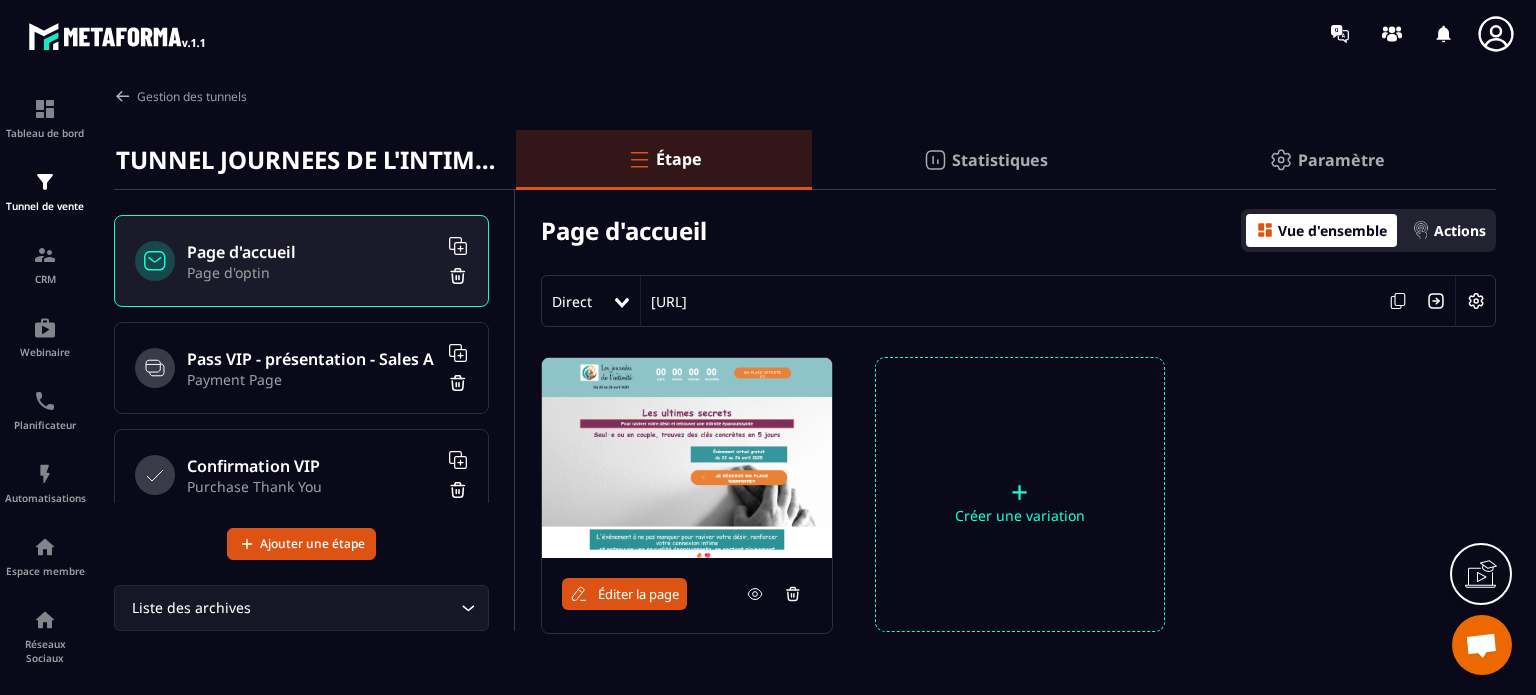 click on "Payment Page" at bounding box center [312, 379] 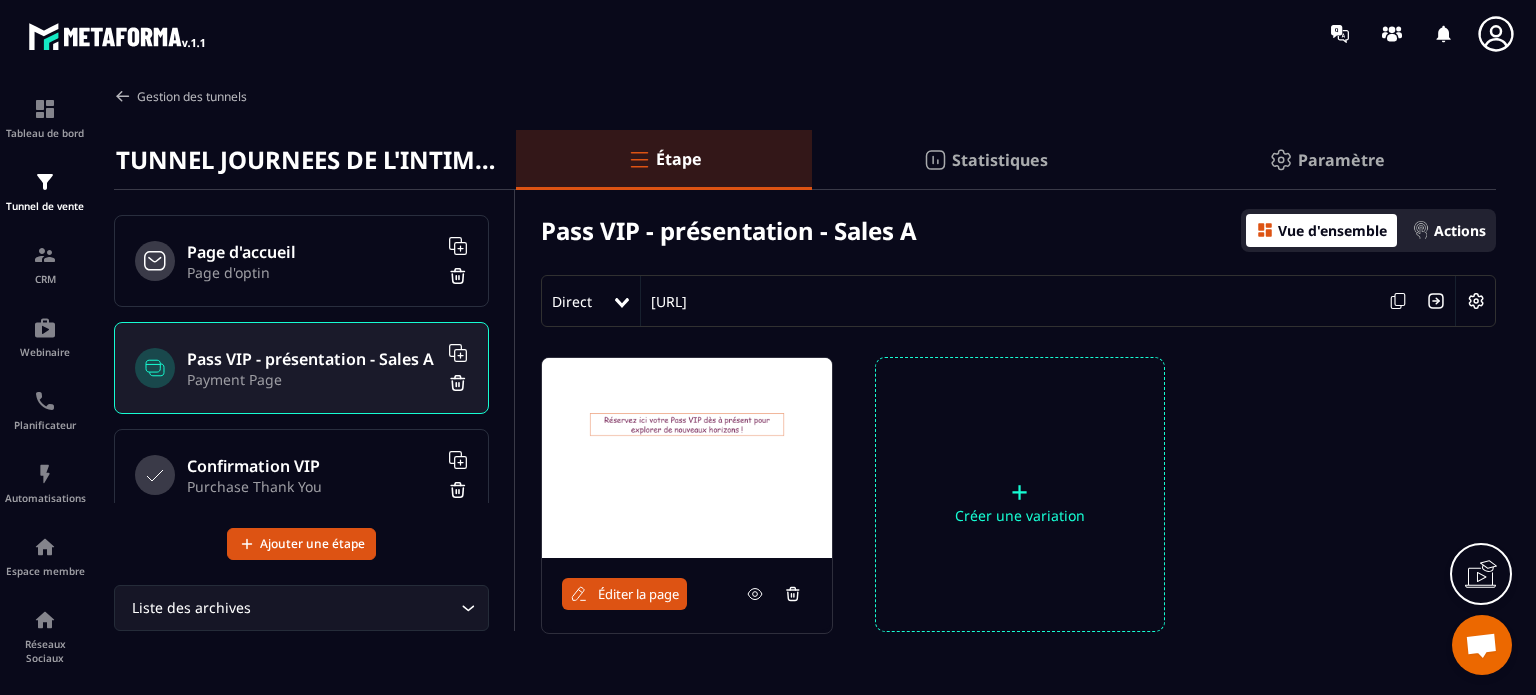 click on "Gestion des tunnels" at bounding box center [180, 96] 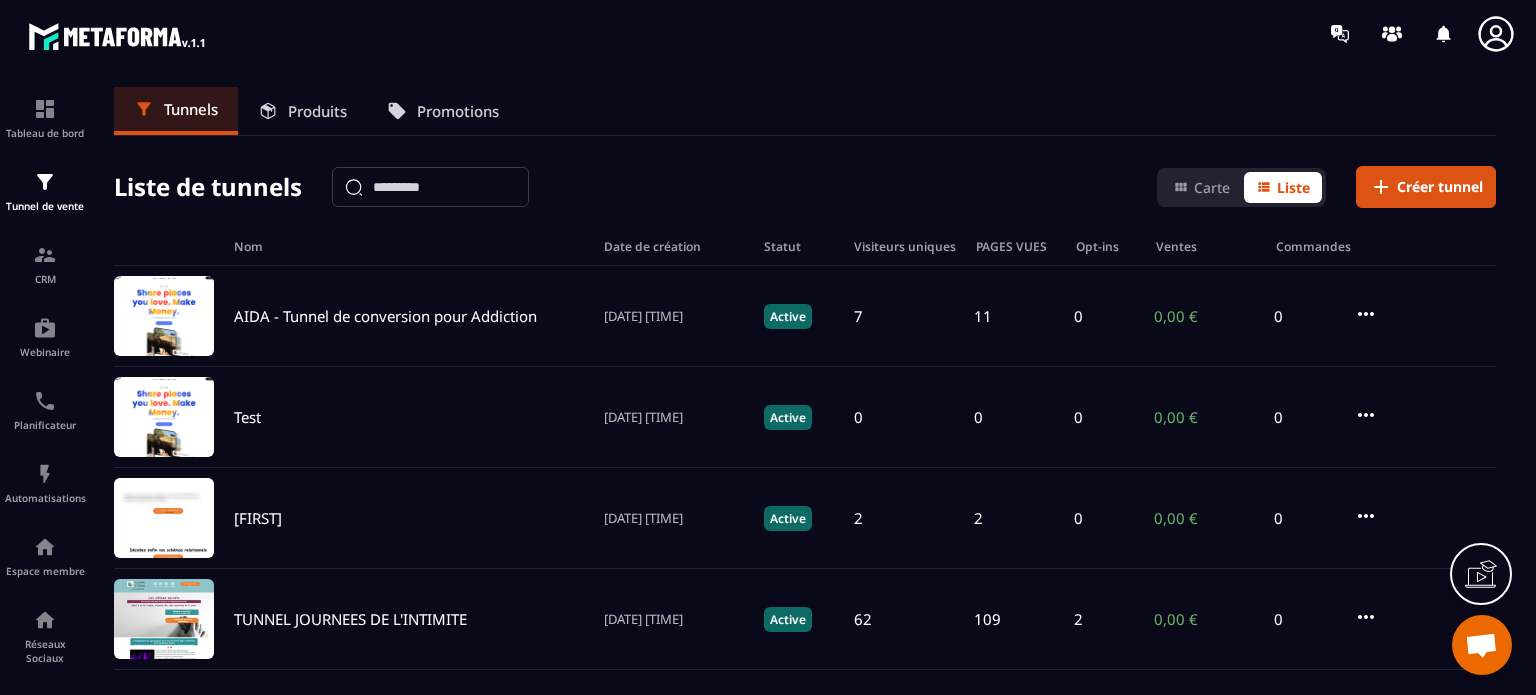 click on "[FIRST] [LAST] [DATE] [TIME]" 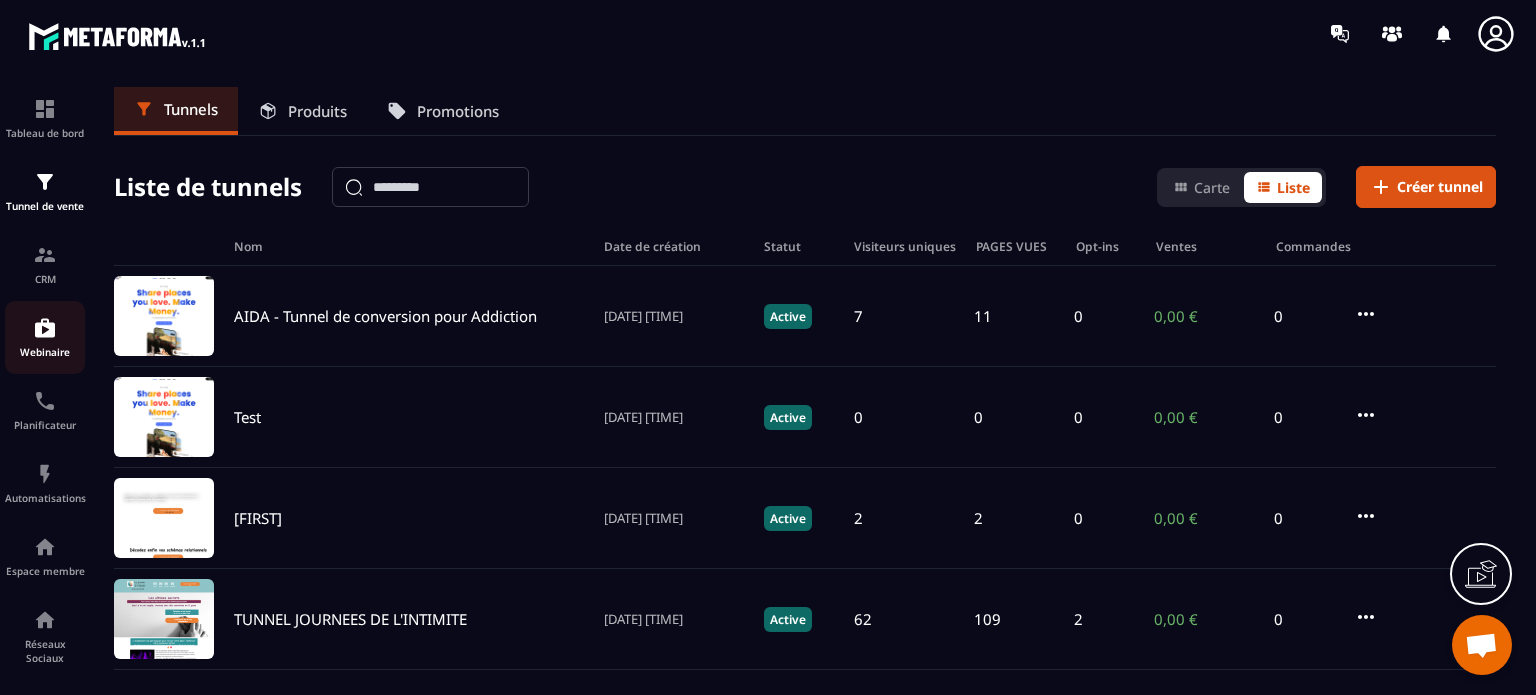 click on "Webinaire" at bounding box center [45, 352] 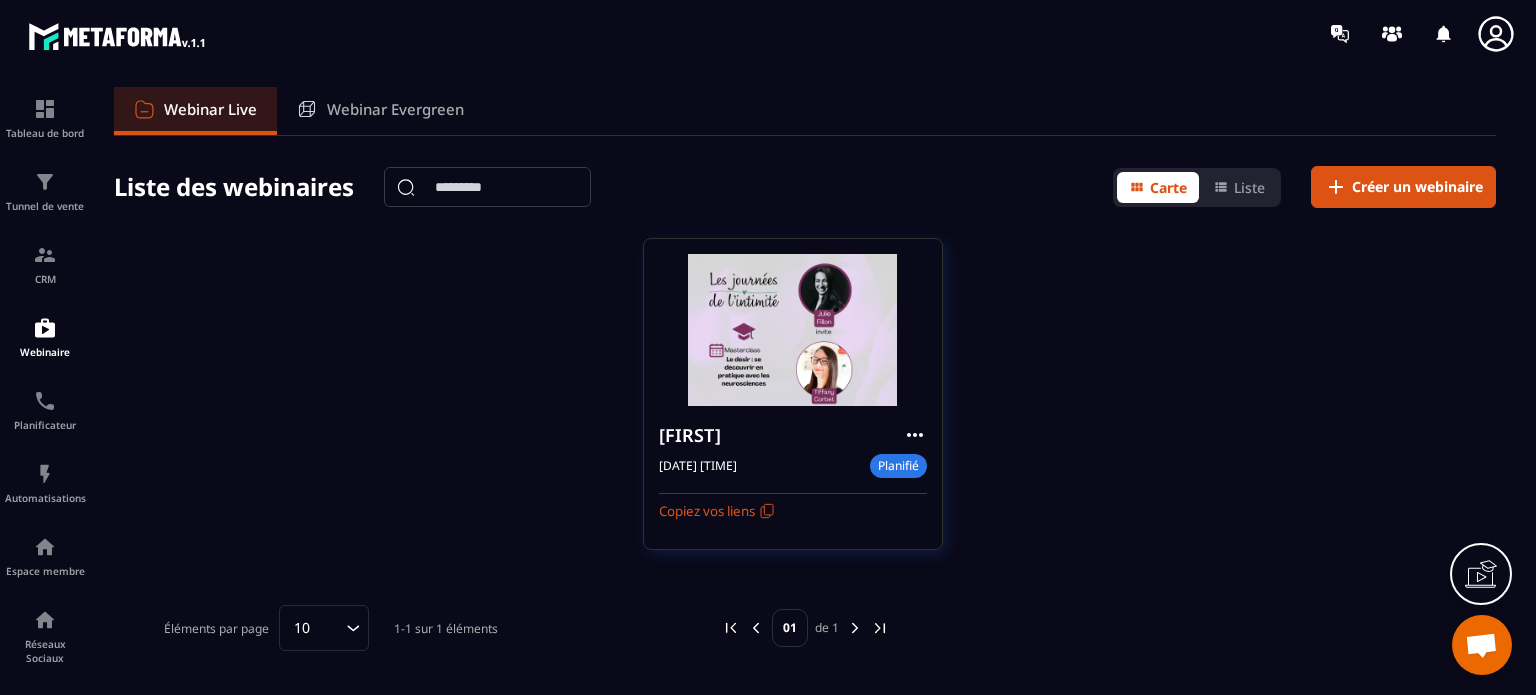 click 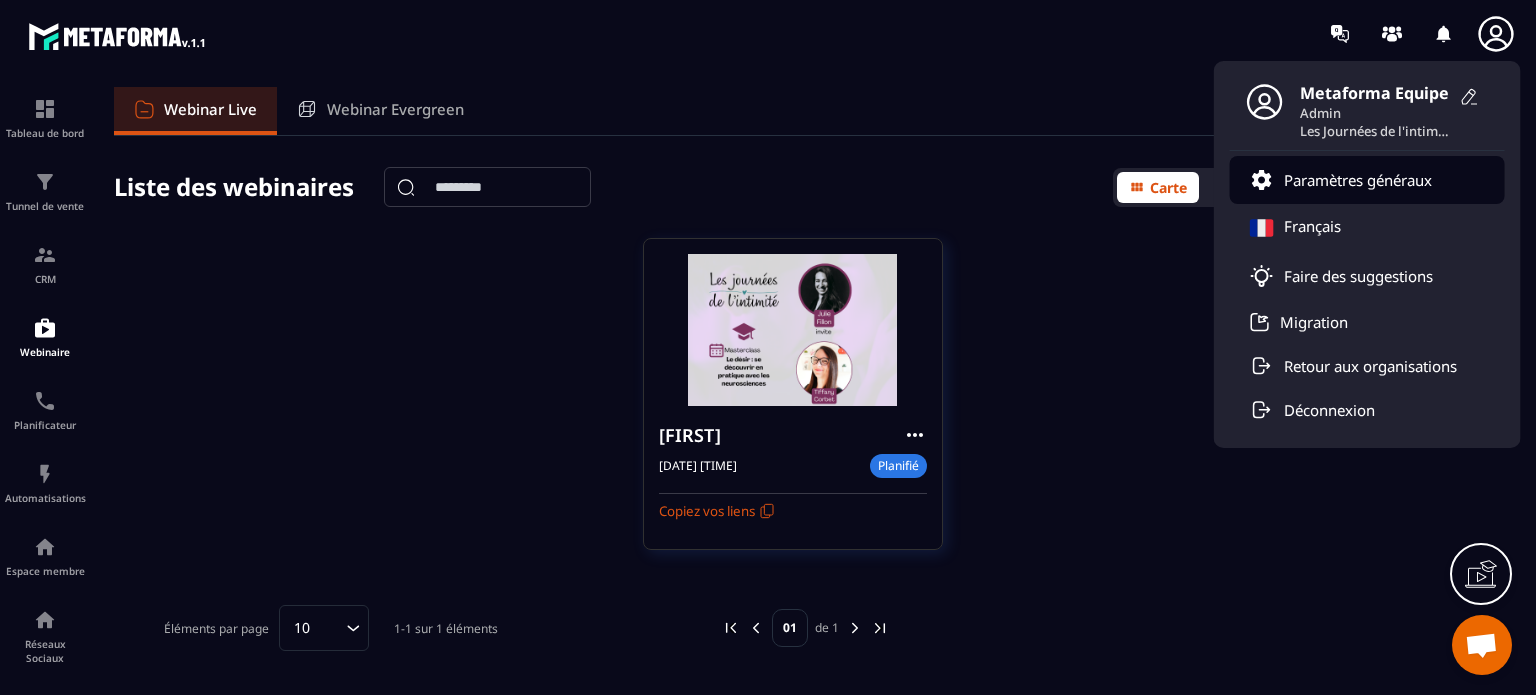 click on "Paramètres généraux" at bounding box center [1341, 180] 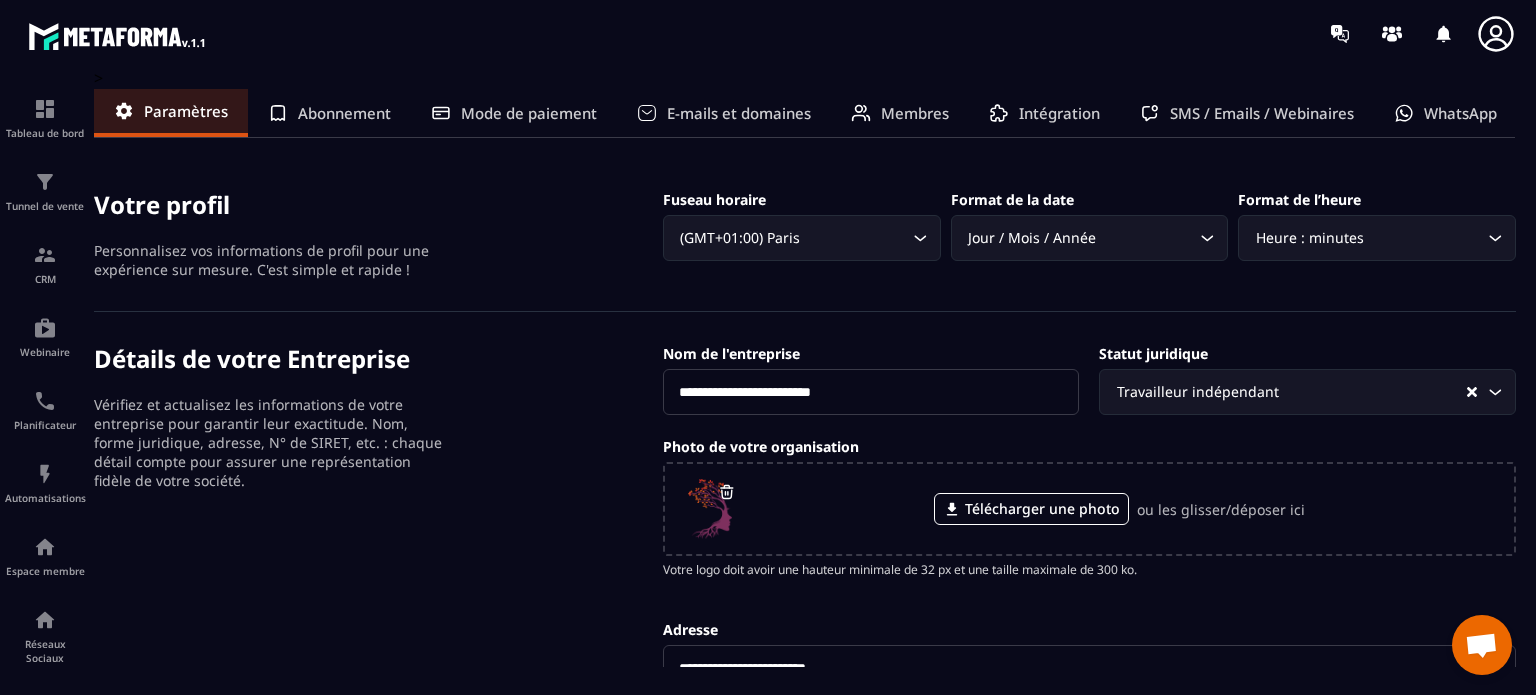 click on "SMS / Emails / Webinaires" at bounding box center [1262, 113] 